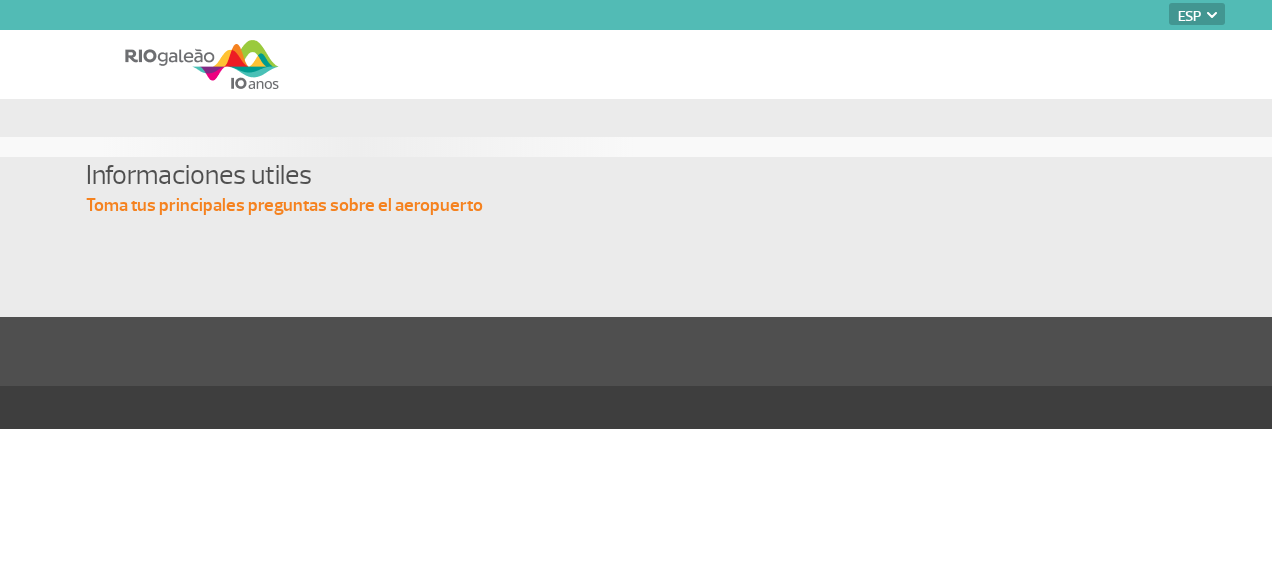 select on "es" 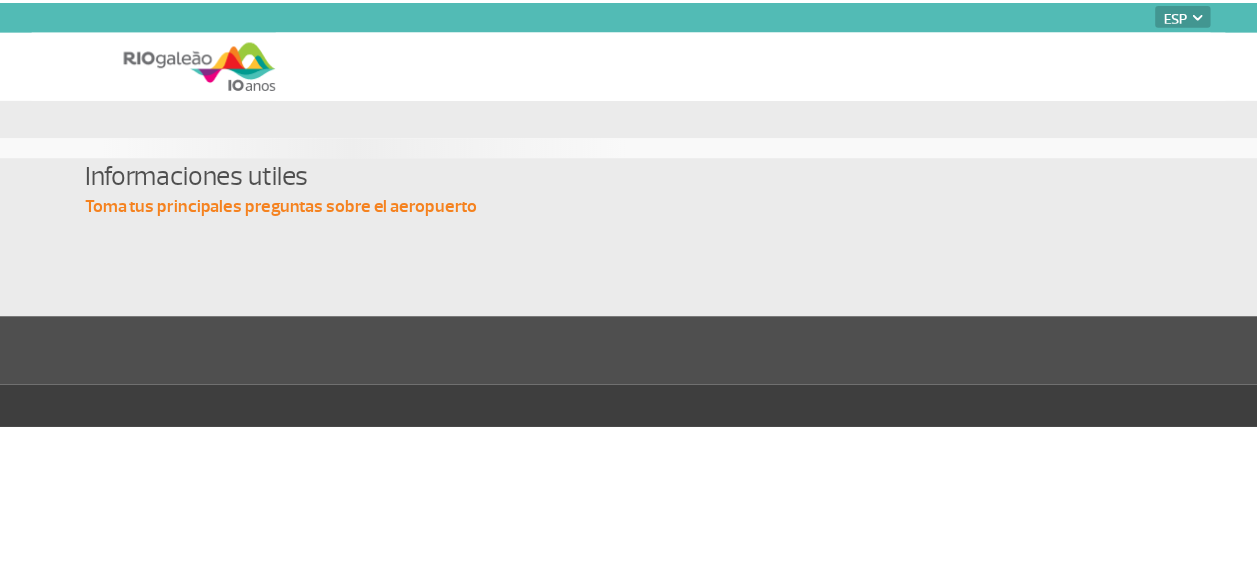 scroll, scrollTop: 0, scrollLeft: 0, axis: both 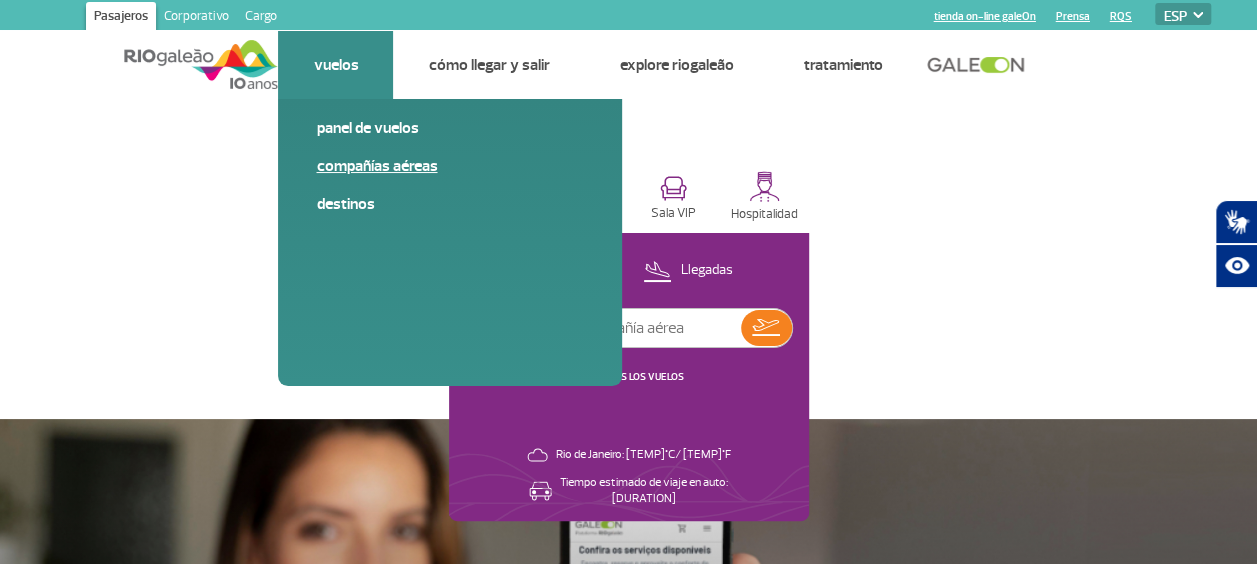 click on "Compañías aéreas" at bounding box center (450, 166) 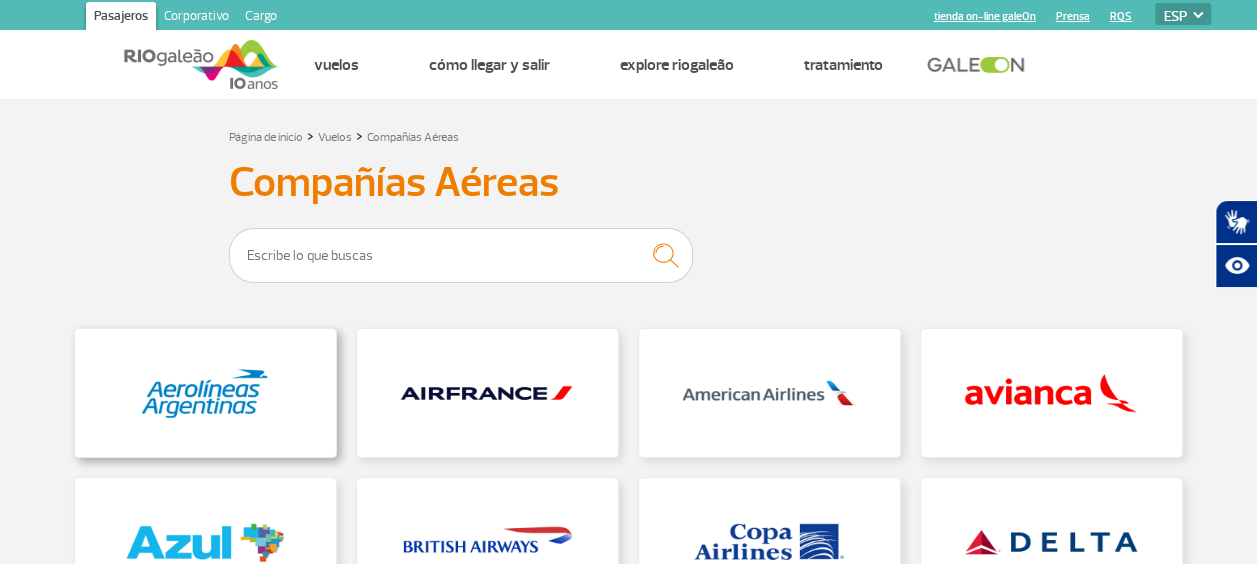 click at bounding box center [205, 393] 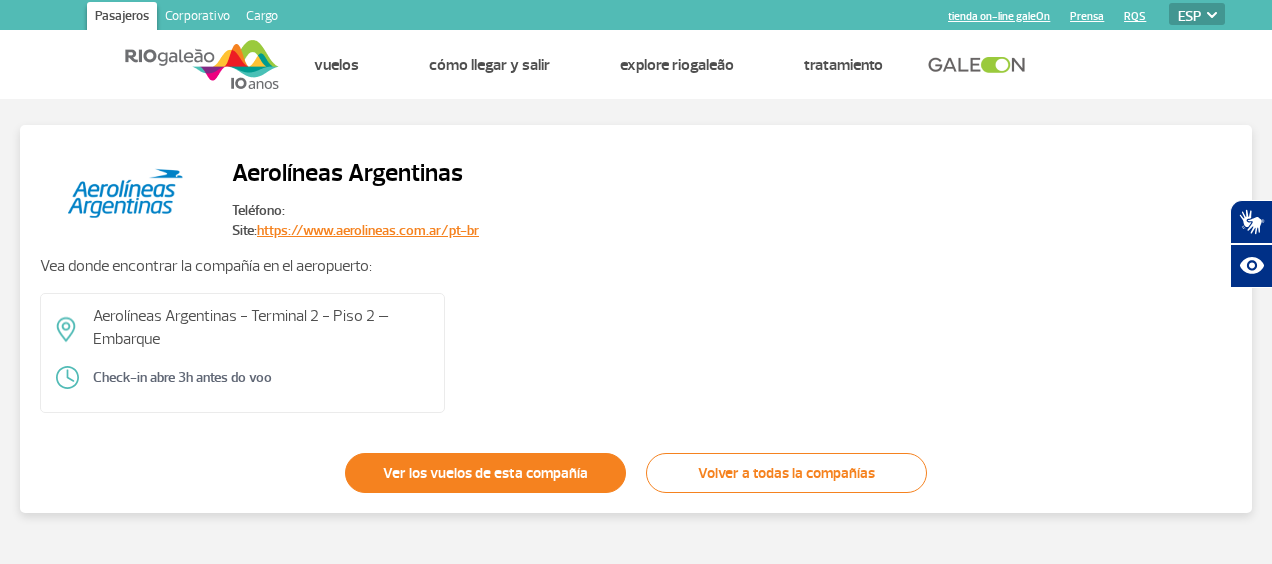 click on "Ver los vuelos de esta compañía" at bounding box center [485, 473] 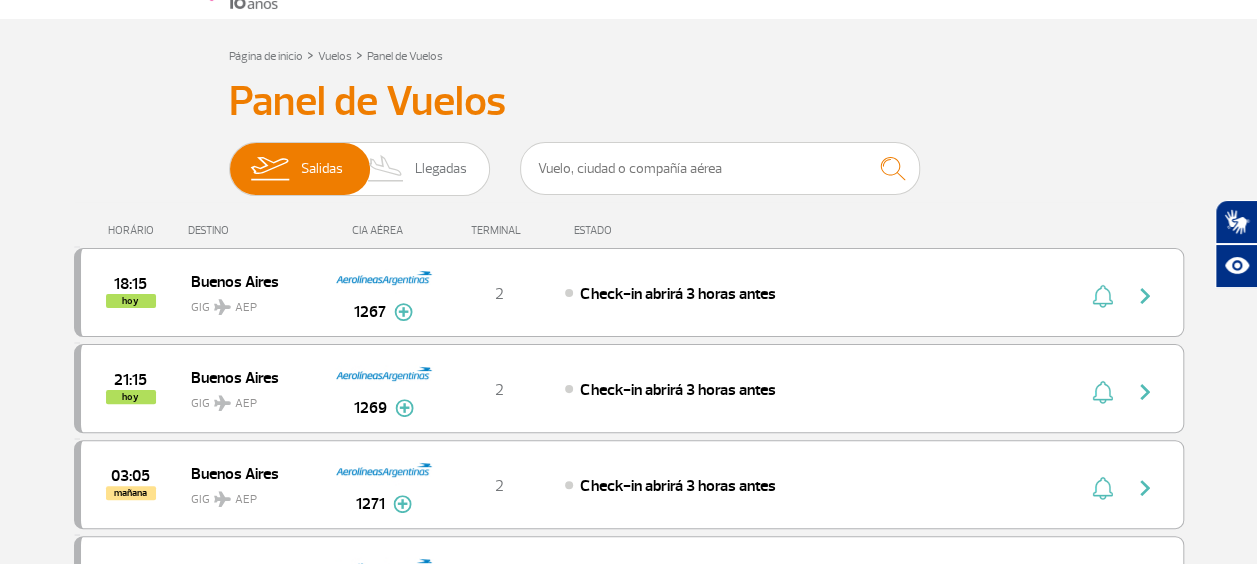 scroll, scrollTop: 120, scrollLeft: 0, axis: vertical 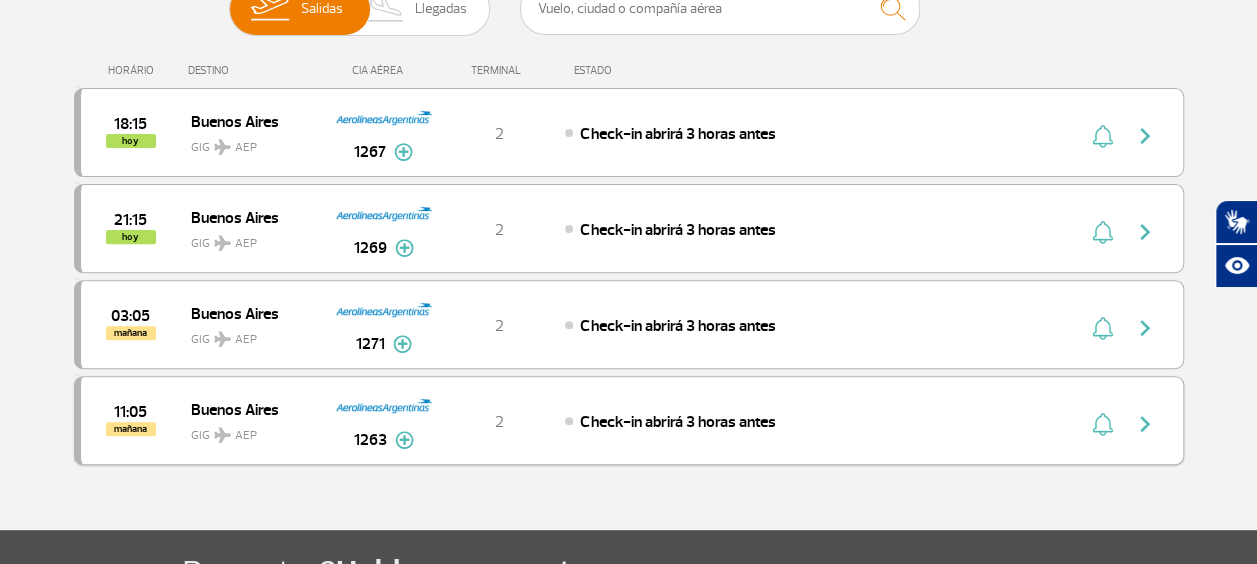 click at bounding box center [1145, 424] 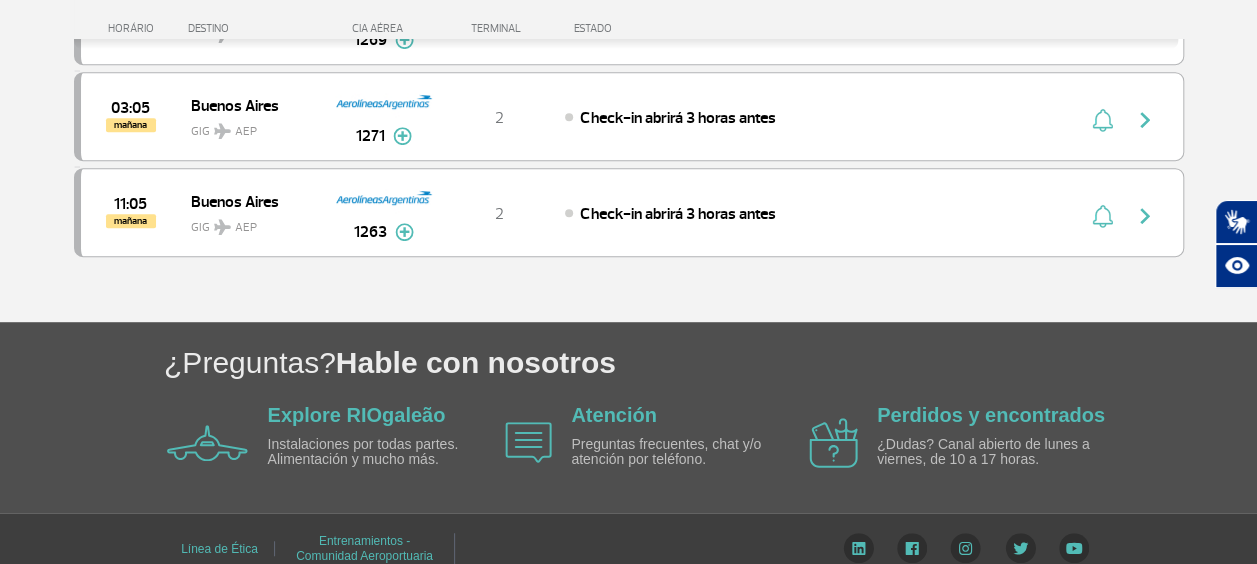 scroll, scrollTop: 483, scrollLeft: 0, axis: vertical 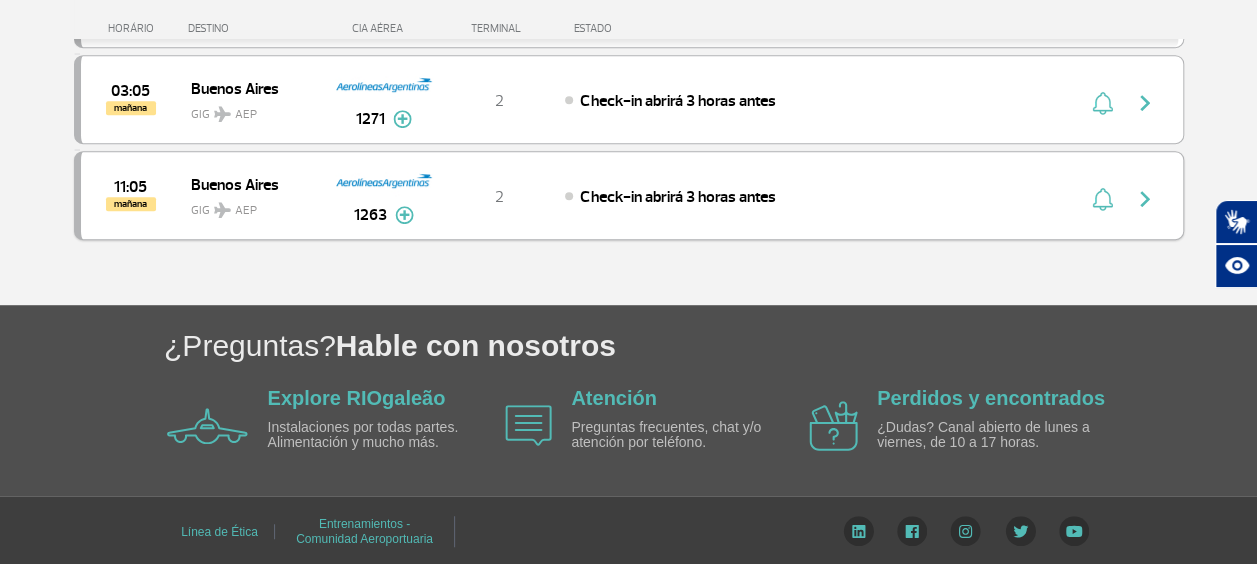 click at bounding box center [404, 215] 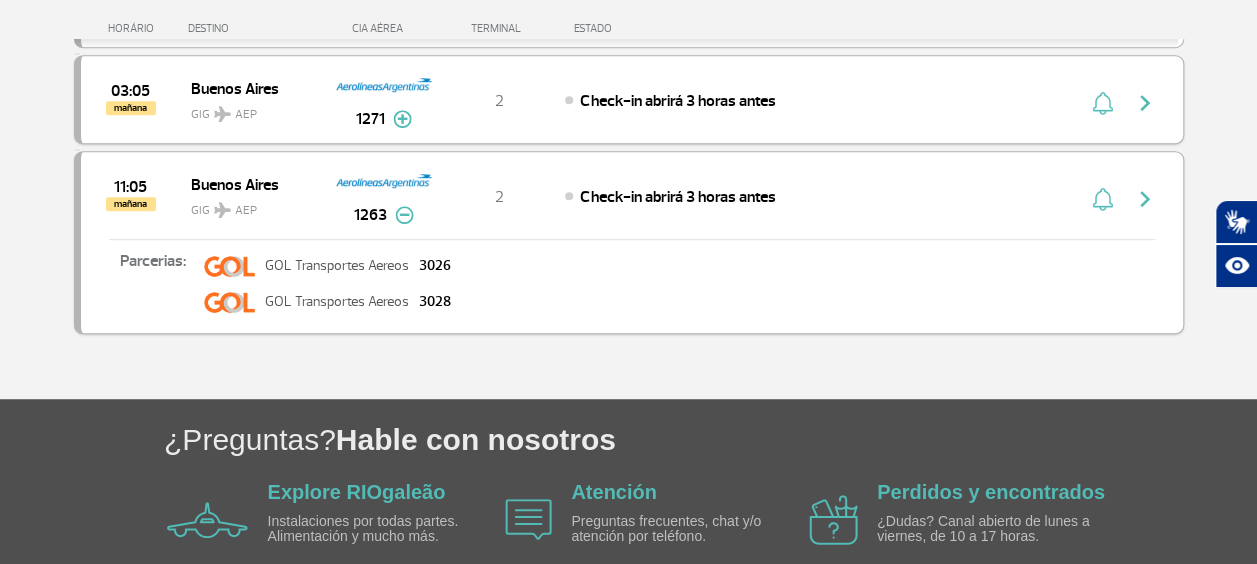 click at bounding box center [402, 119] 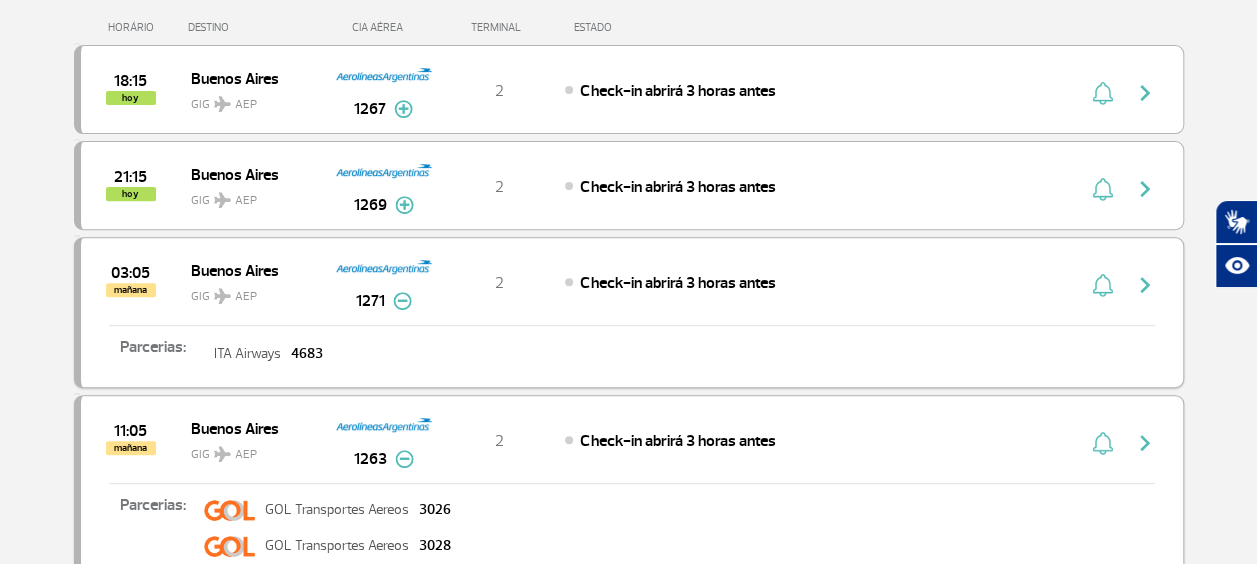 scroll, scrollTop: 203, scrollLeft: 0, axis: vertical 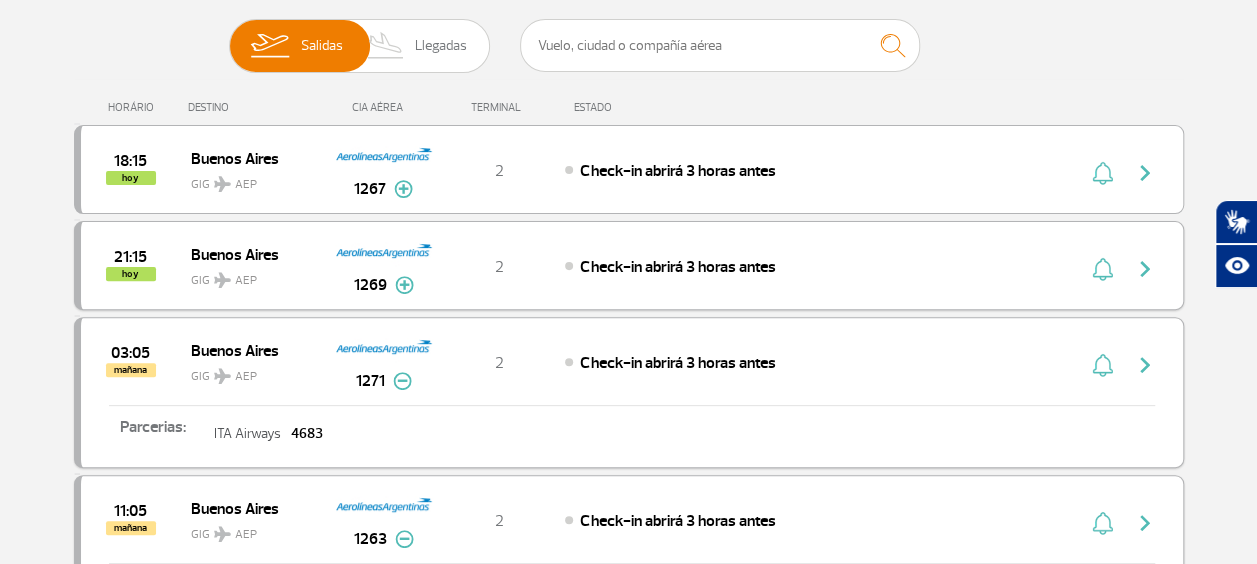 click at bounding box center [404, 285] 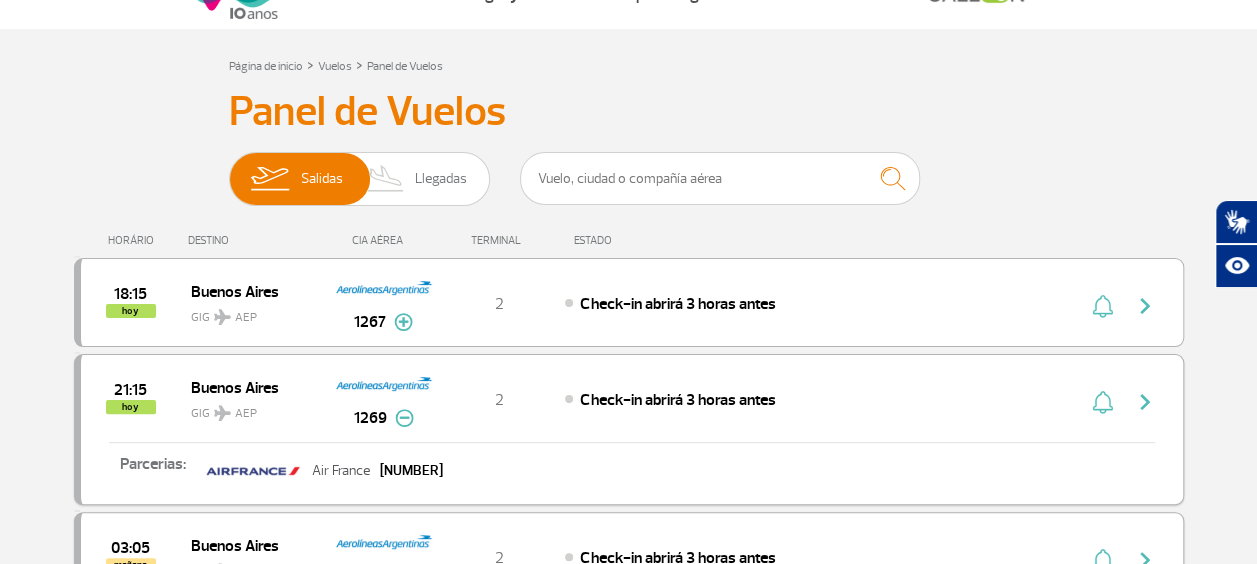 scroll, scrollTop: 0, scrollLeft: 0, axis: both 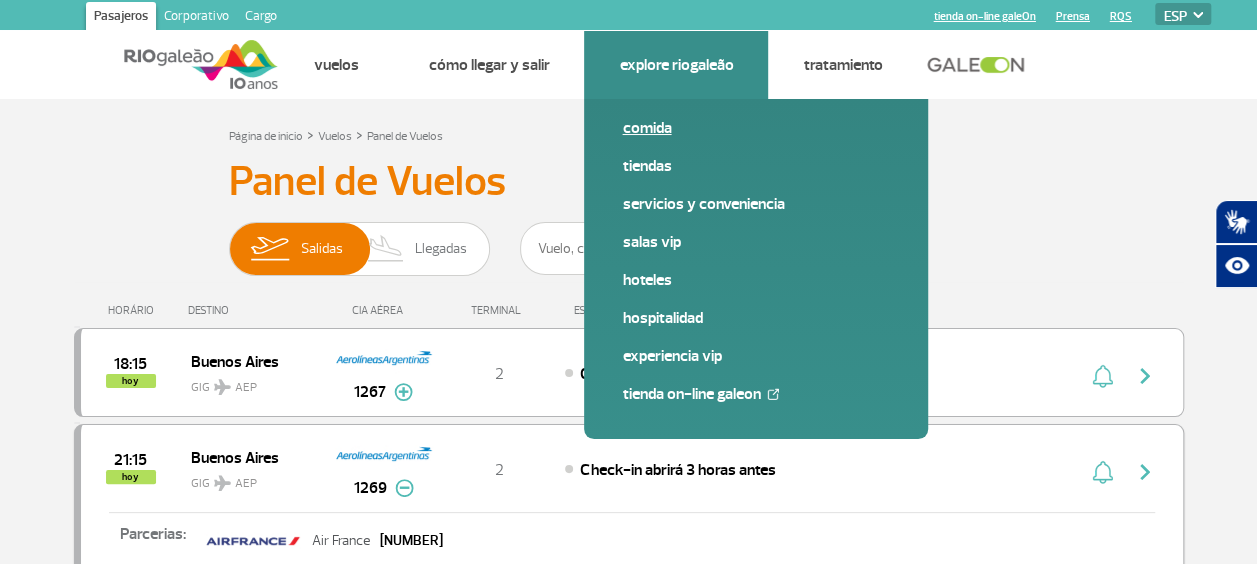 click on "Comida" at bounding box center (756, 128) 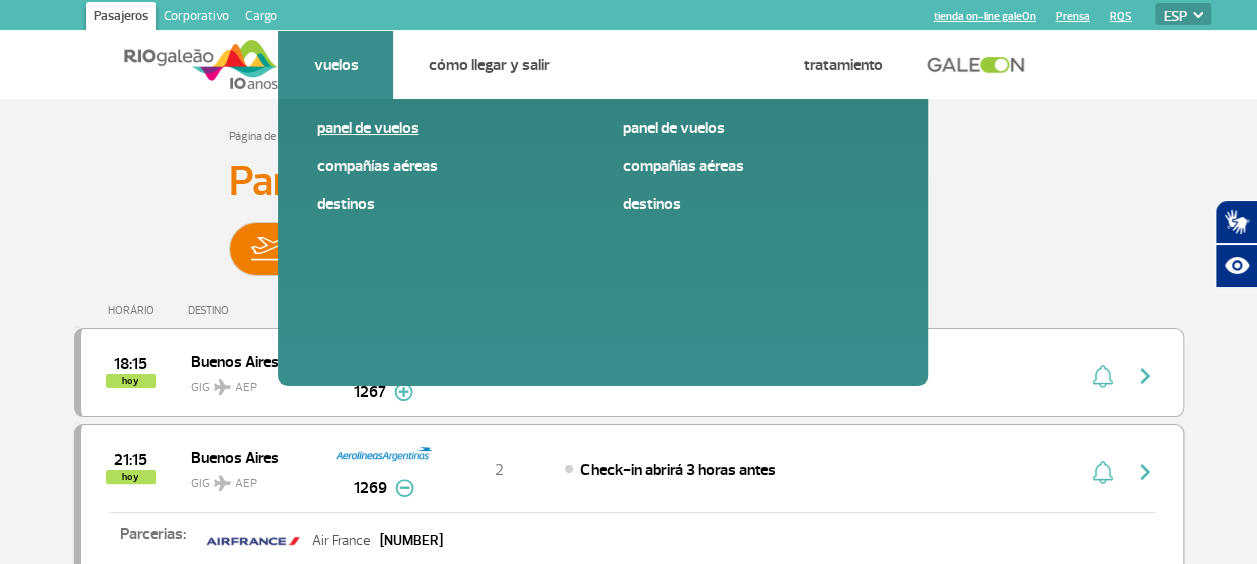 click on "Panel de vuelos" at bounding box center [450, 128] 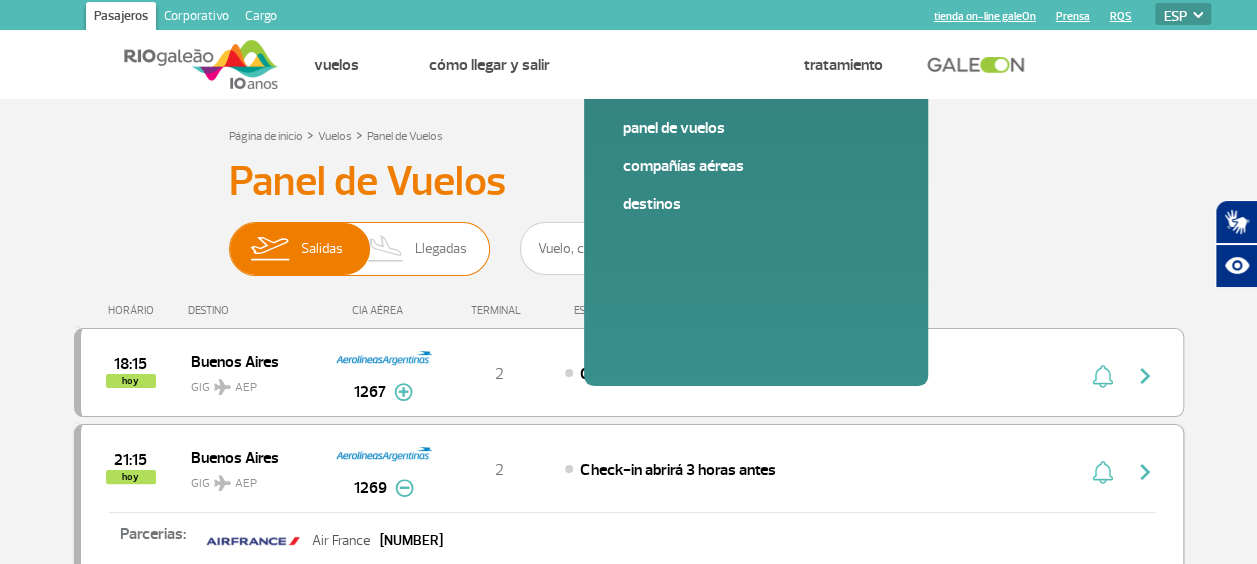click on "Llegadas" at bounding box center (441, 249) 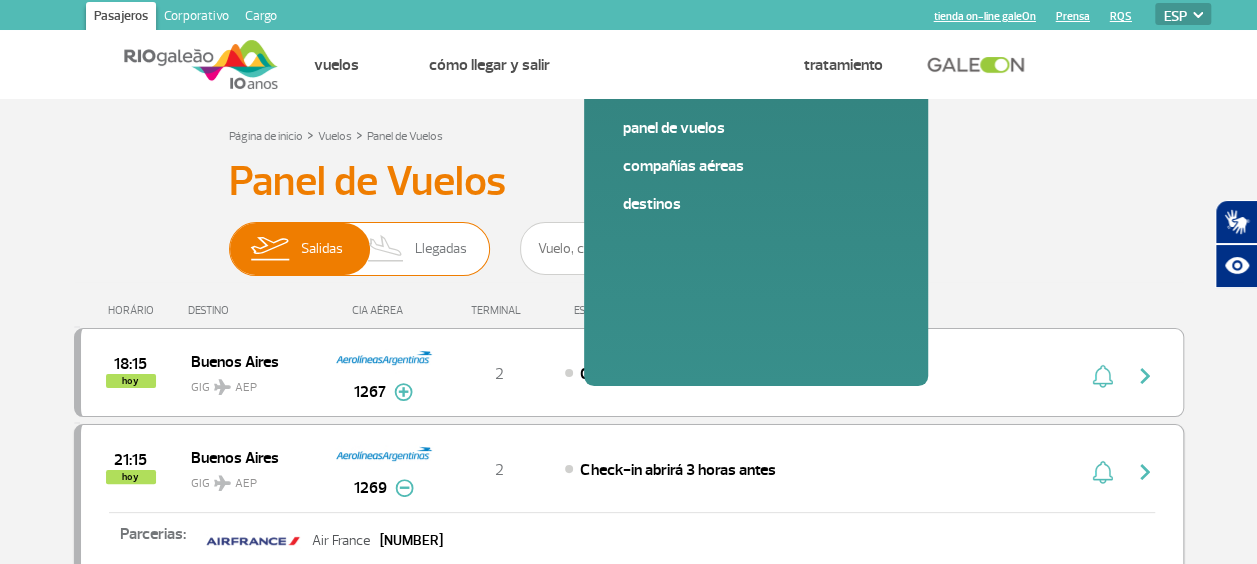 click on "Salidas   Llegadas" at bounding box center [229, 239] 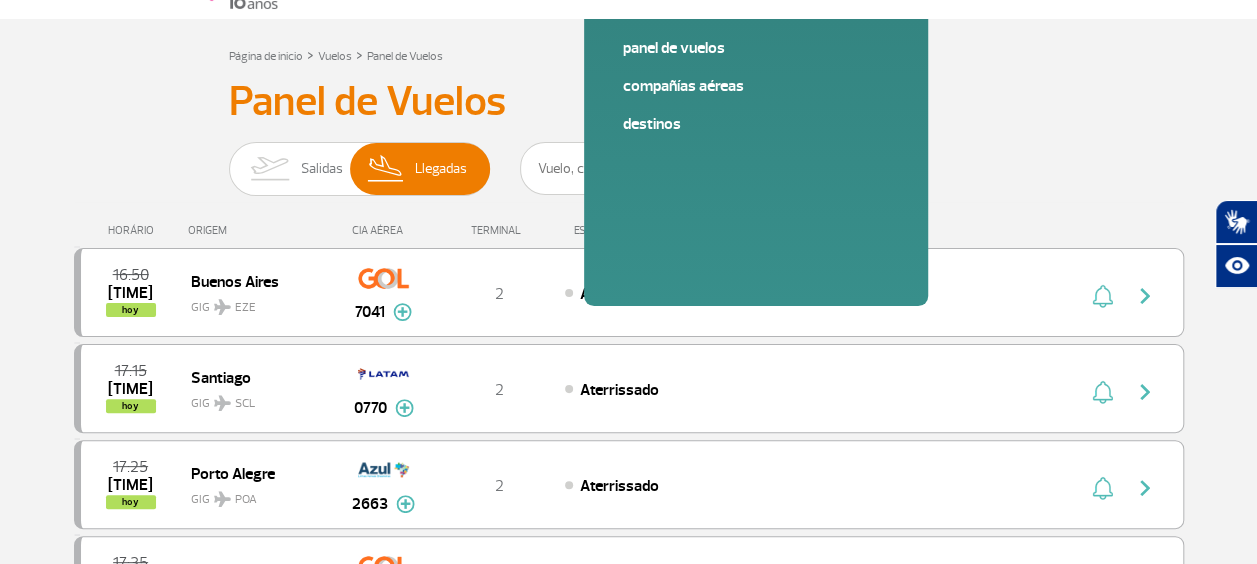 scroll, scrollTop: 120, scrollLeft: 0, axis: vertical 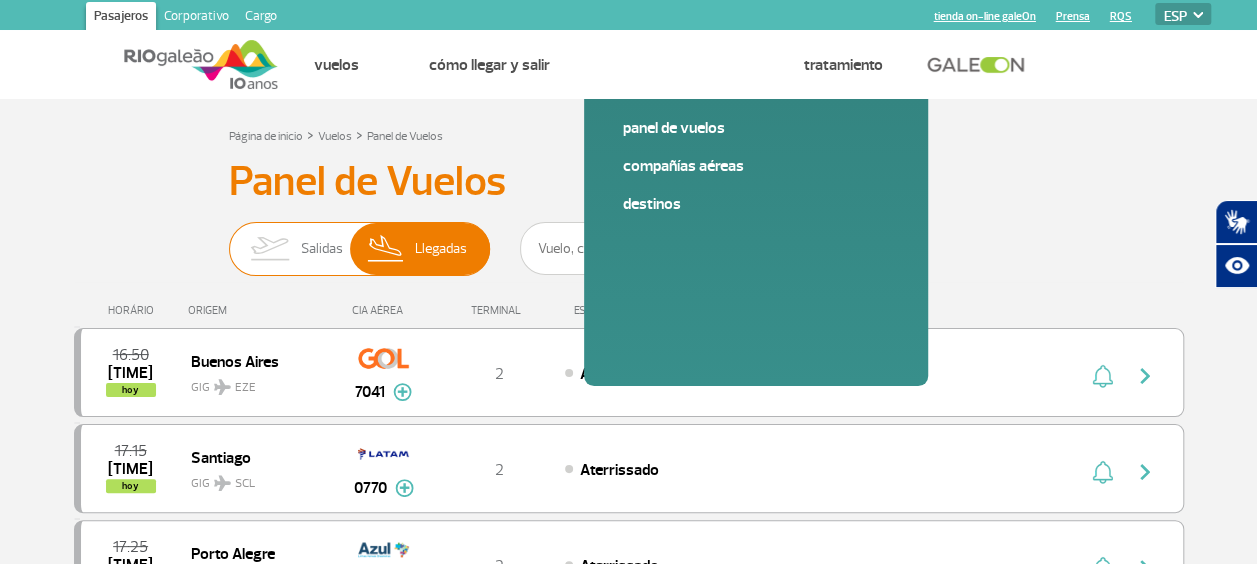 click on "Salidas" at bounding box center [322, 249] 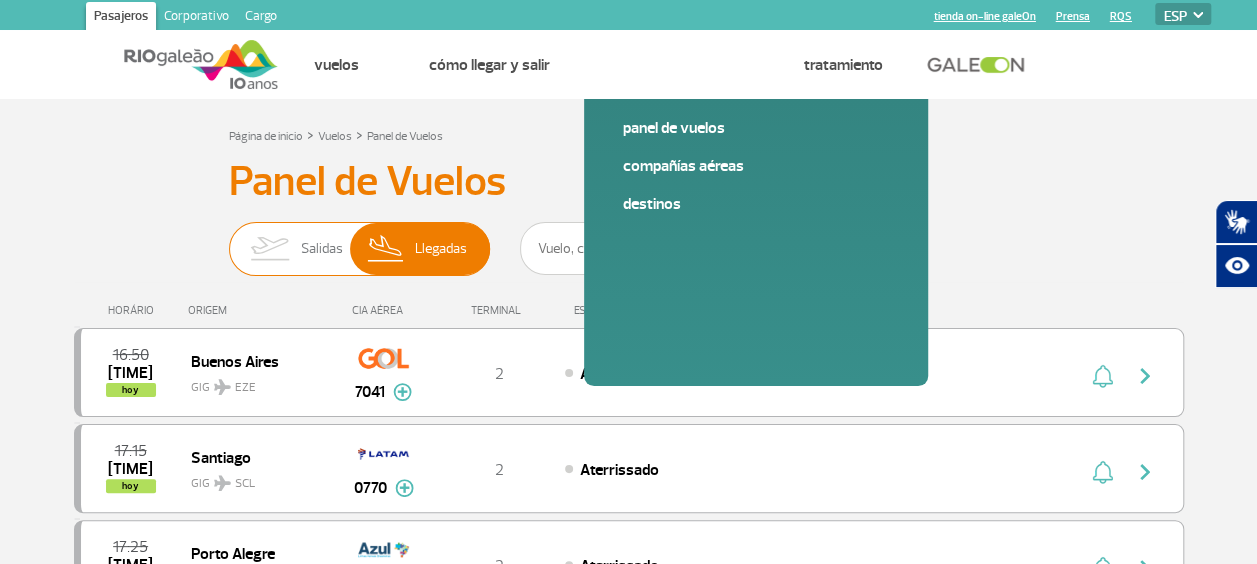 click on "Salidas   Llegadas" at bounding box center [229, 239] 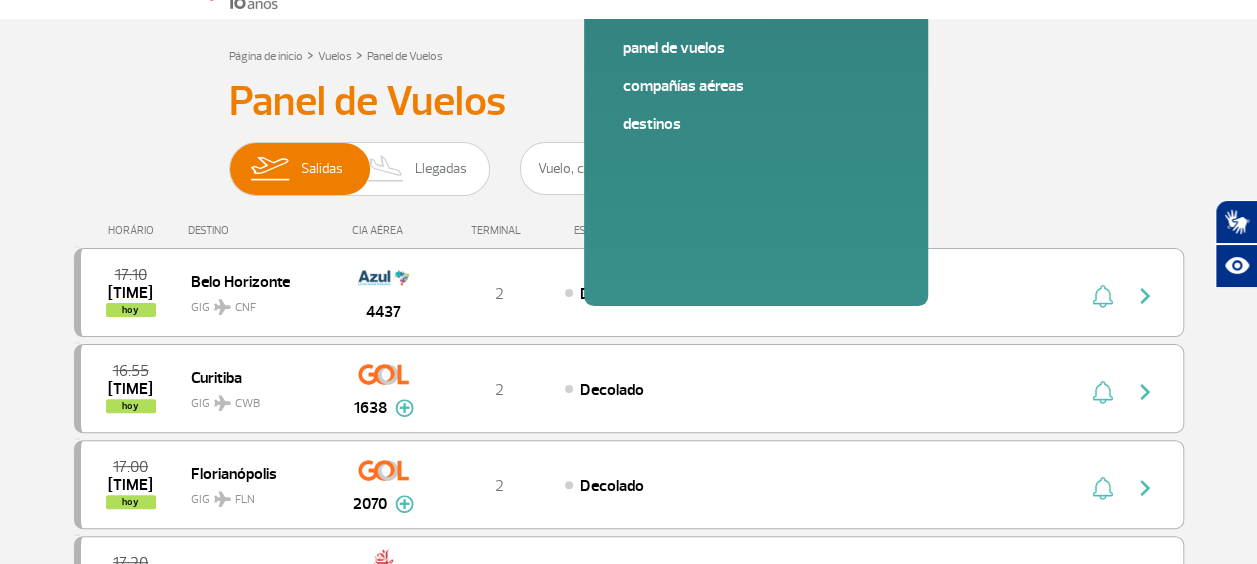 scroll, scrollTop: 0, scrollLeft: 0, axis: both 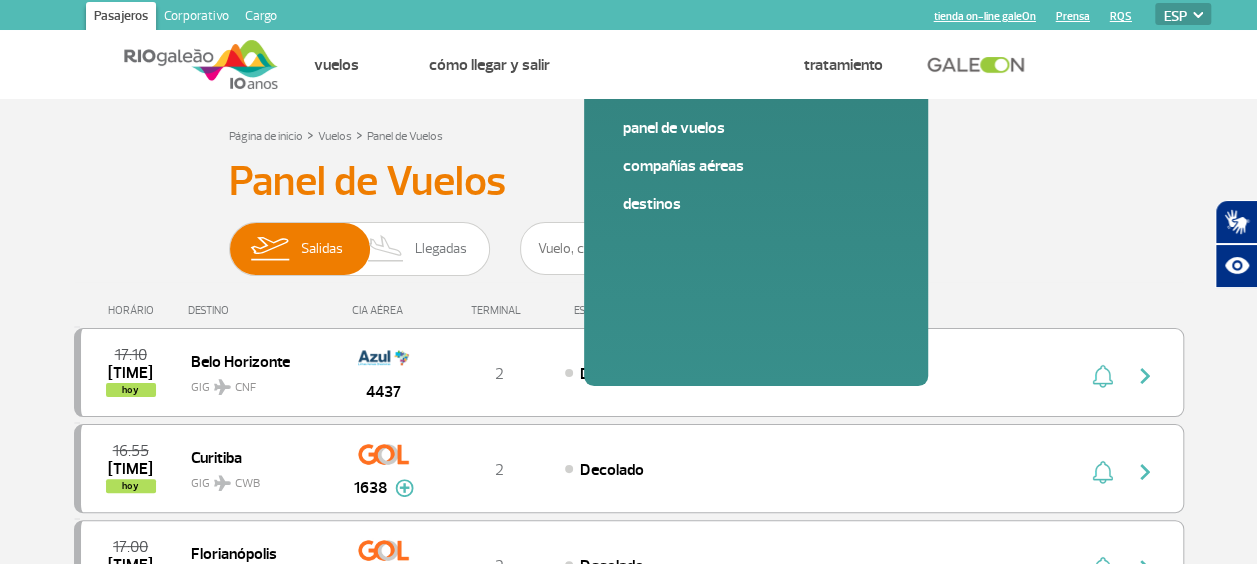 click at bounding box center (1198, 15) 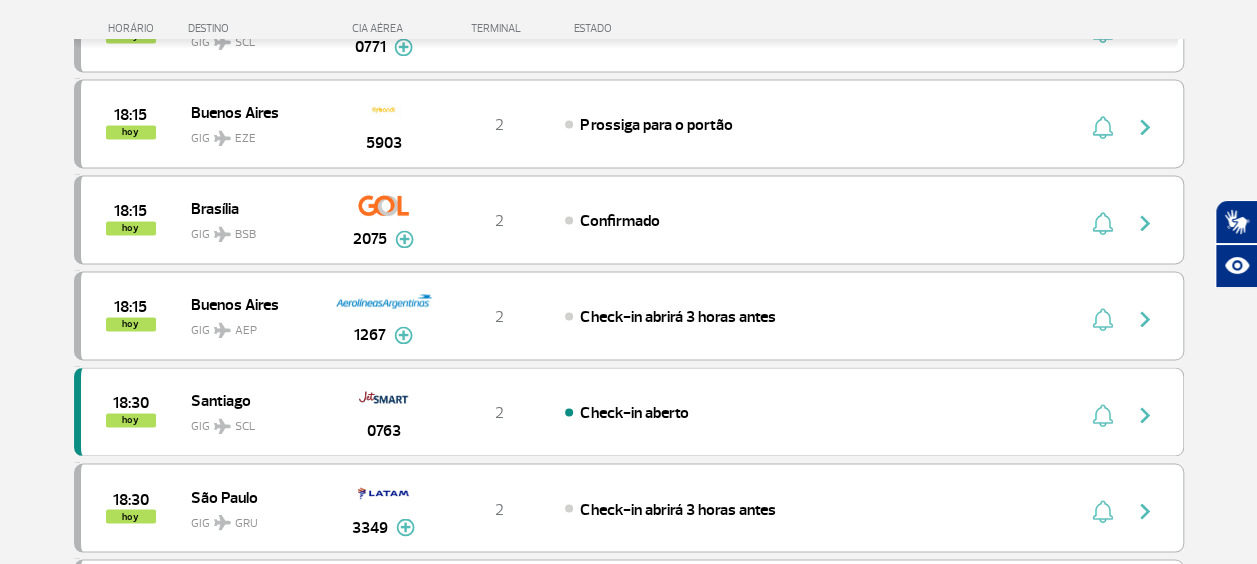 scroll, scrollTop: 1438, scrollLeft: 0, axis: vertical 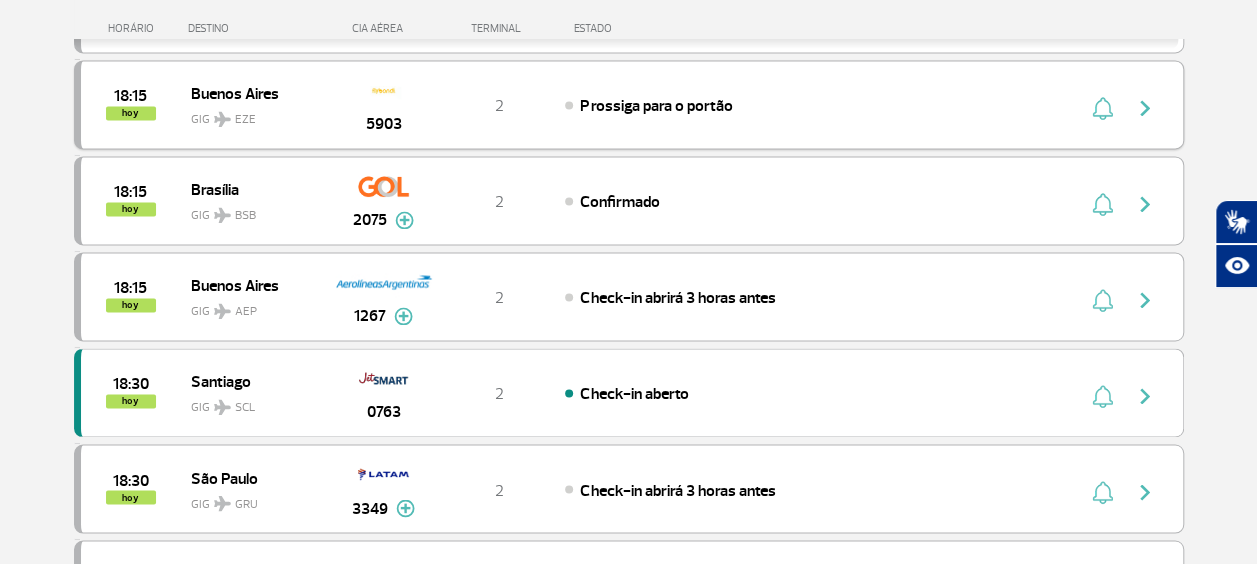 click at bounding box center (1145, 108) 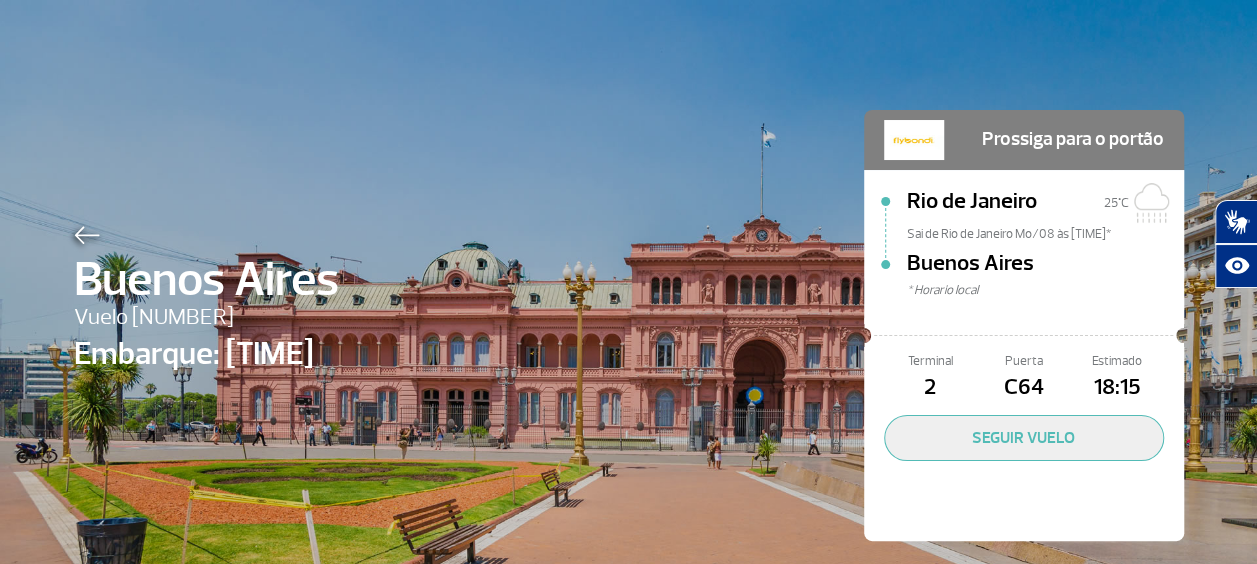 scroll, scrollTop: 0, scrollLeft: 0, axis: both 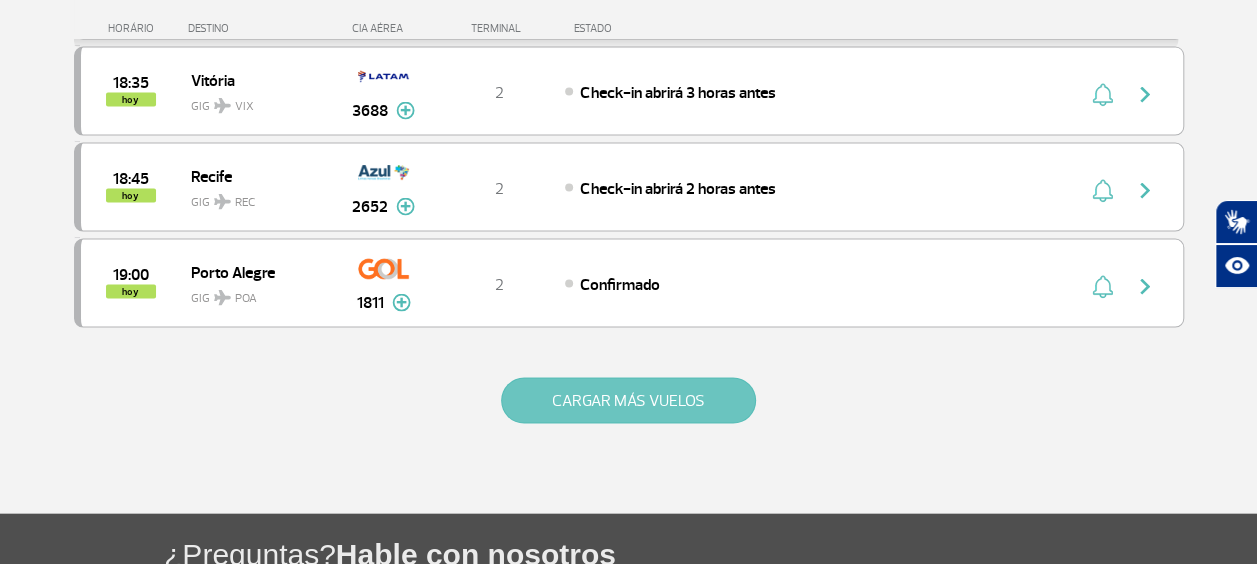 click on "CARGAR MÁS VUELOS" at bounding box center [628, 401] 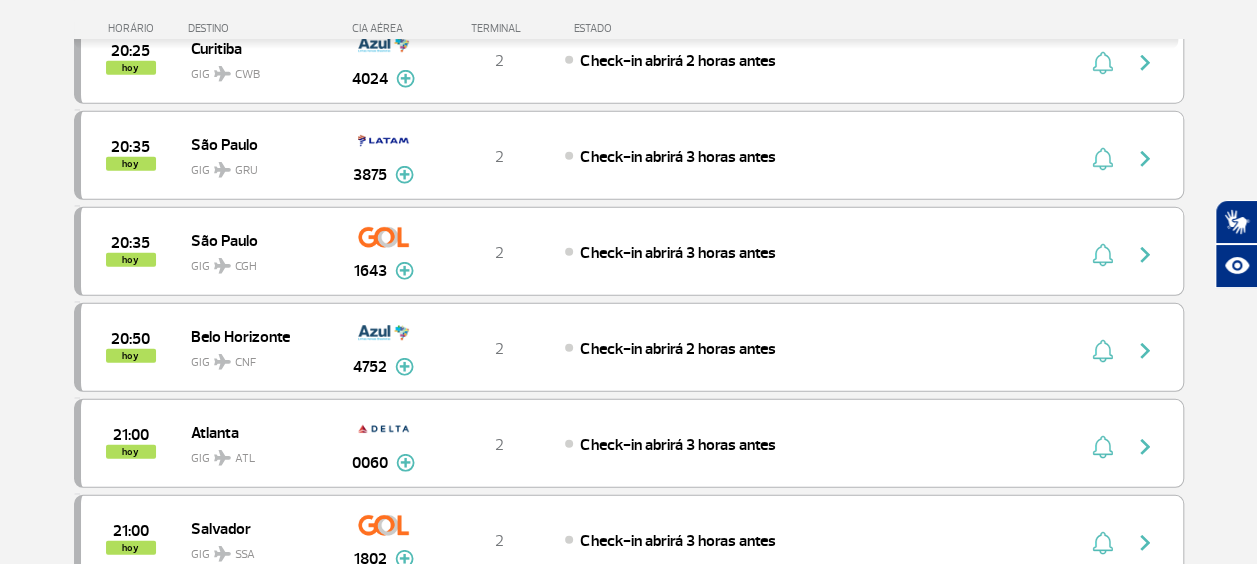 scroll, scrollTop: 2770, scrollLeft: 0, axis: vertical 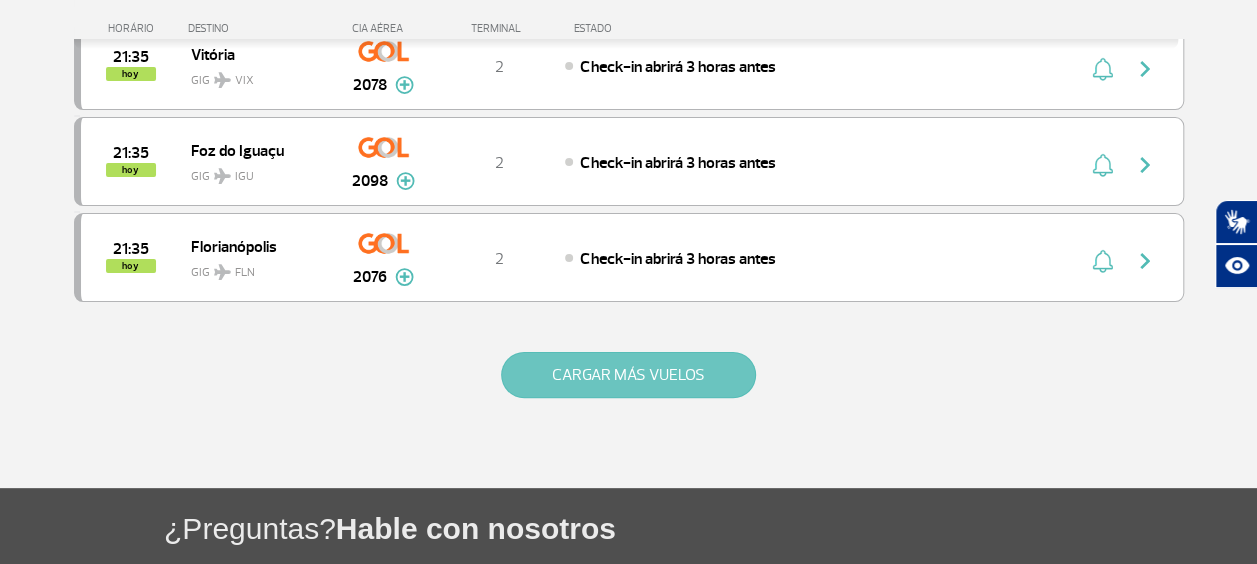 click on "CARGAR MÁS VUELOS" at bounding box center (628, 375) 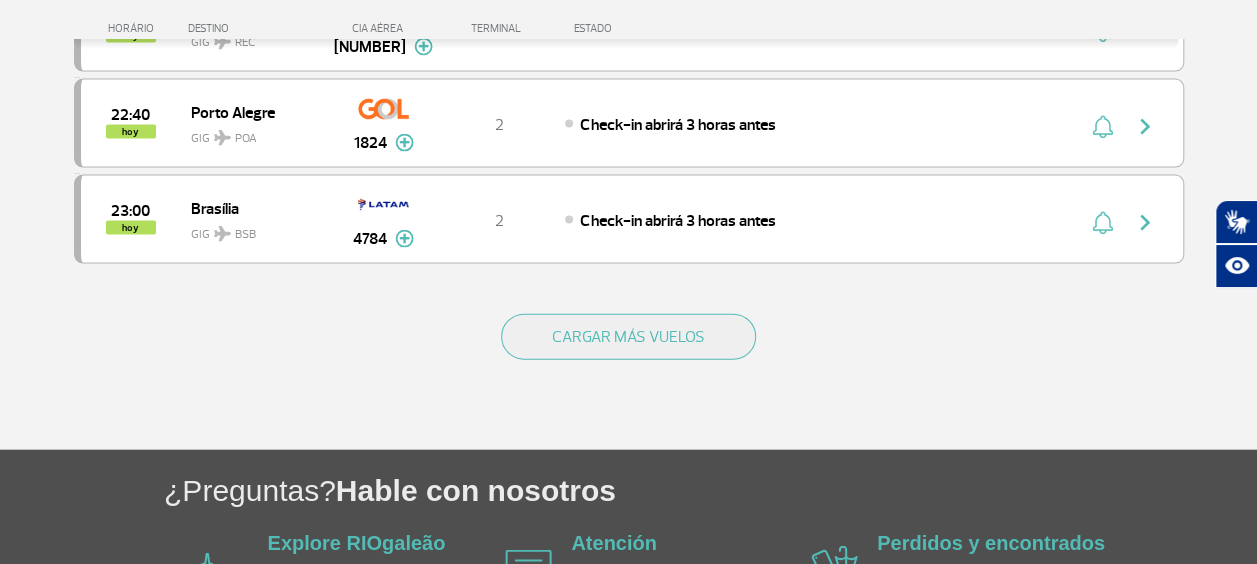 scroll, scrollTop: 5892, scrollLeft: 0, axis: vertical 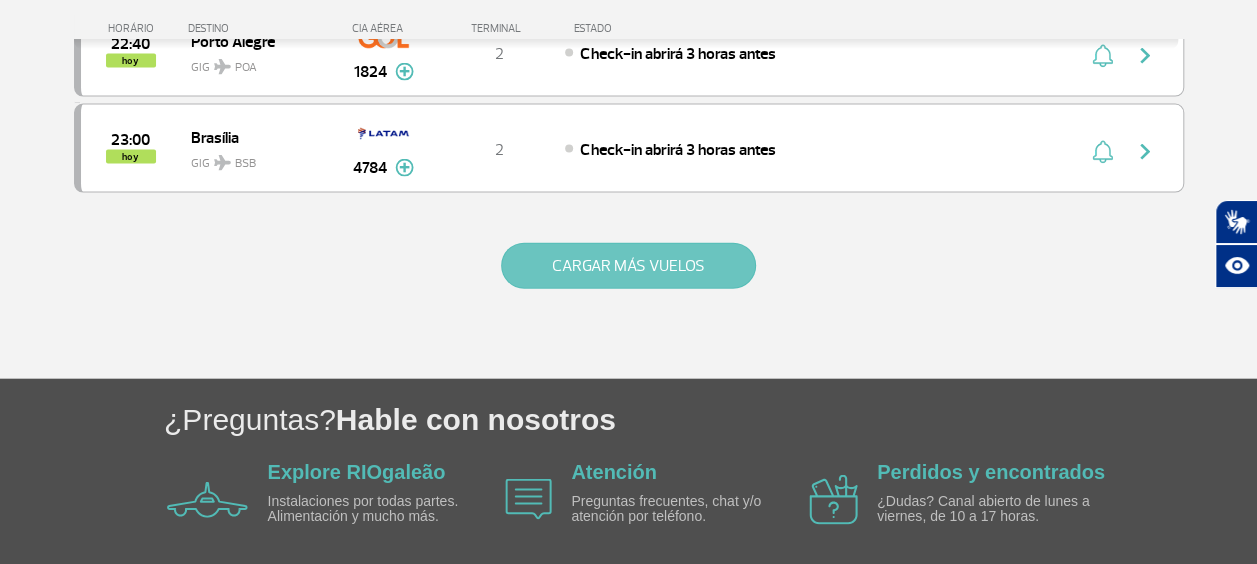 click on "CARGAR MÁS VUELOS" at bounding box center [628, 266] 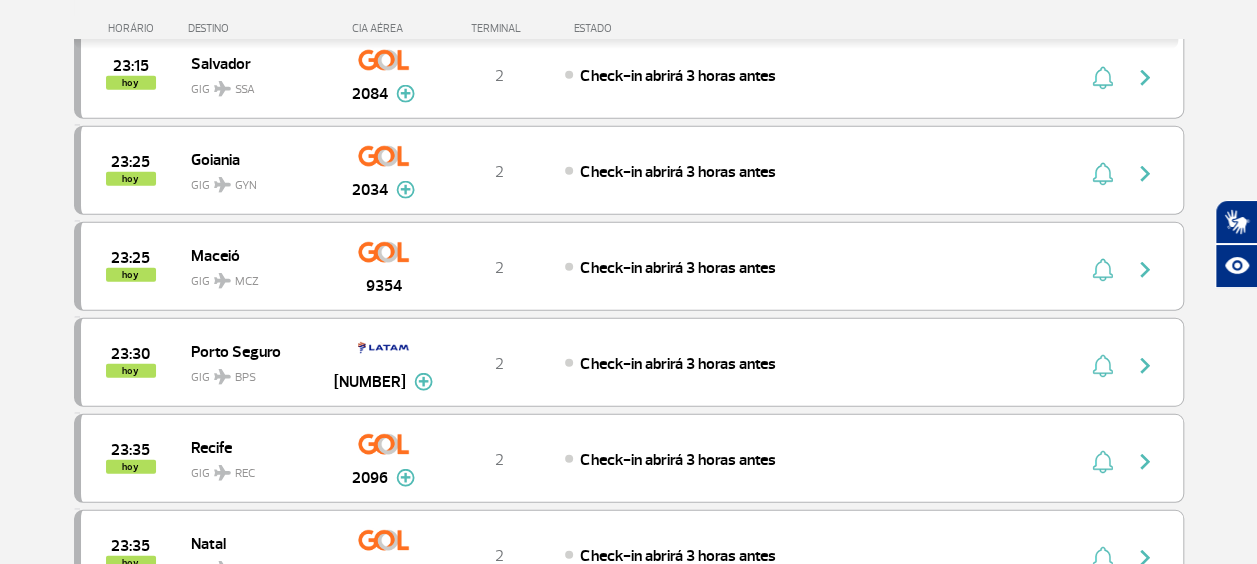 scroll, scrollTop: 6224, scrollLeft: 0, axis: vertical 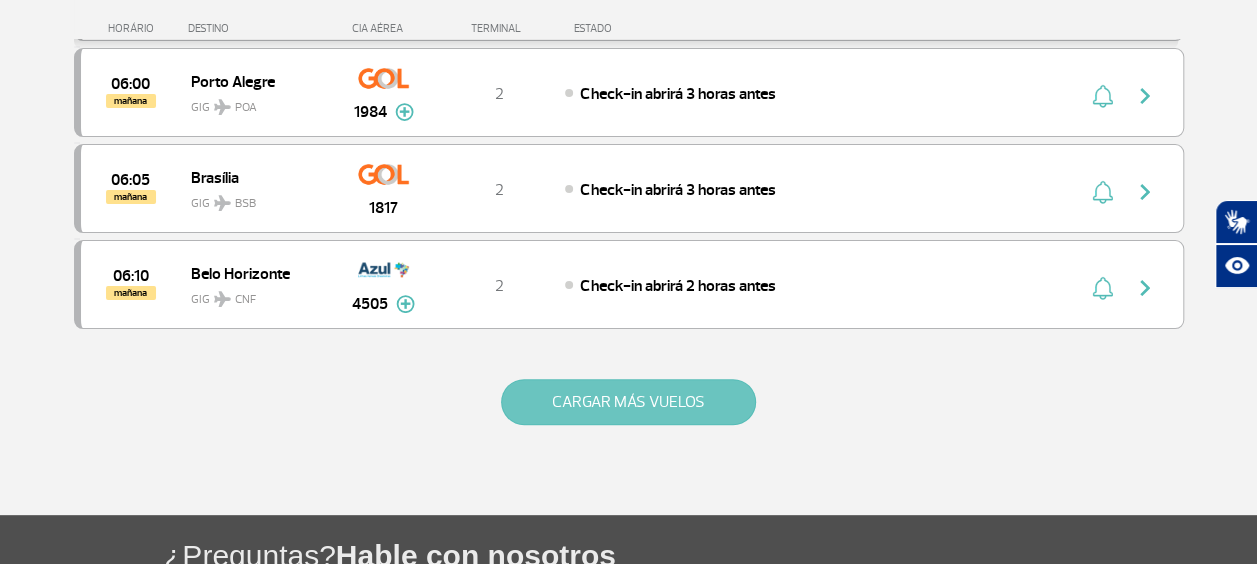 click on "CARGAR MÁS VUELOS" at bounding box center [628, 402] 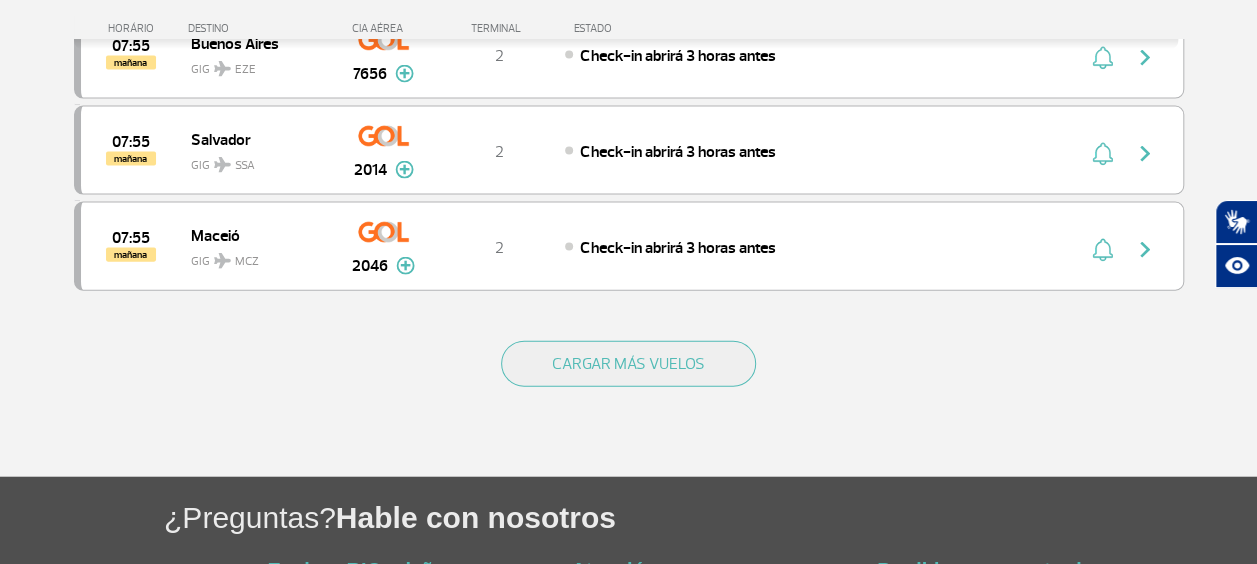 scroll, scrollTop: 9678, scrollLeft: 0, axis: vertical 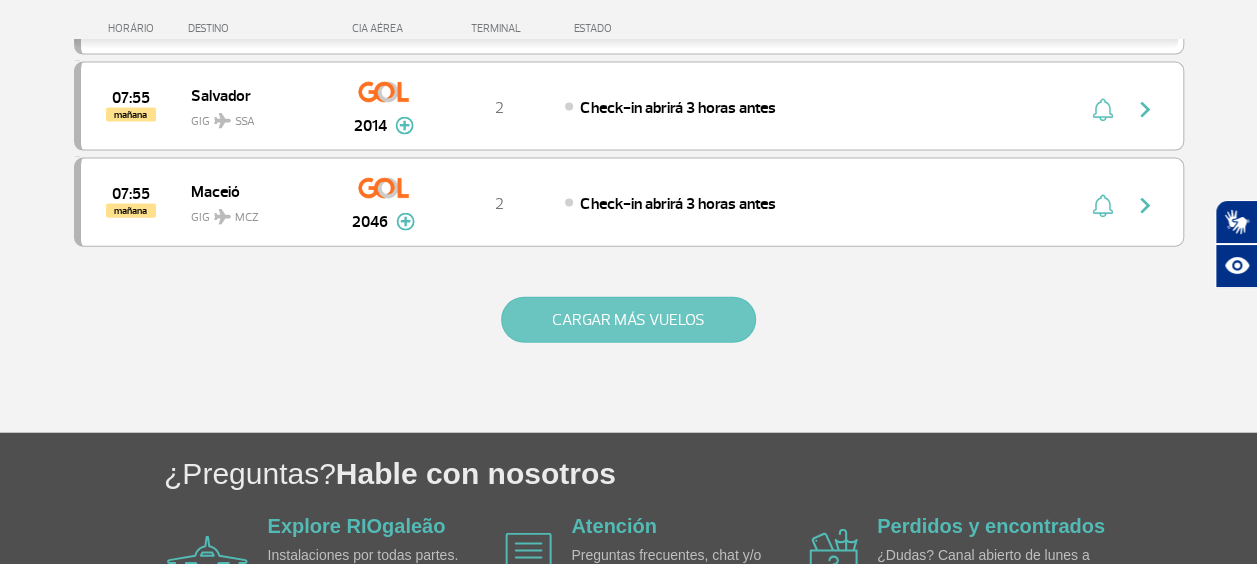click on "CARGAR MÁS VUELOS" at bounding box center (628, 320) 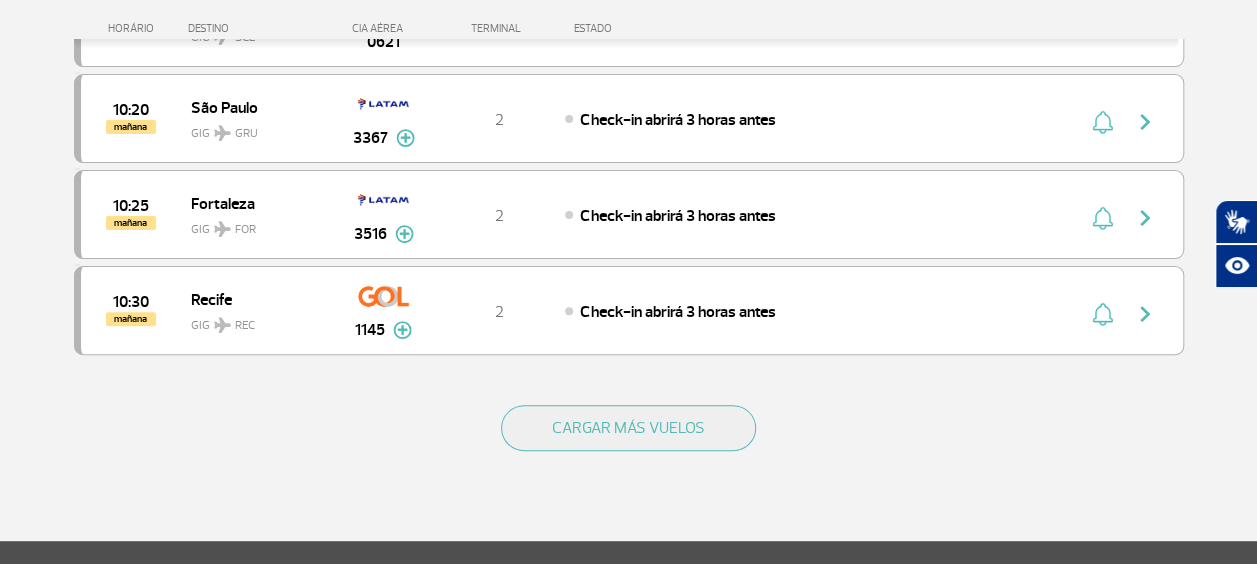 scroll, scrollTop: 11572, scrollLeft: 0, axis: vertical 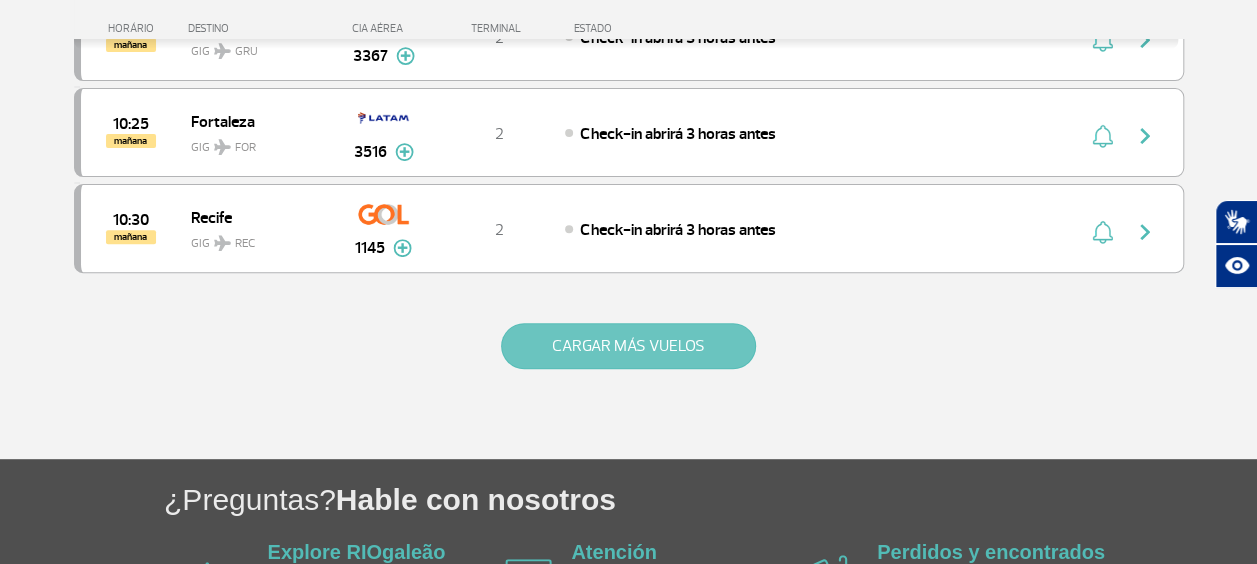 click on "CARGAR MÁS VUELOS" at bounding box center [628, 346] 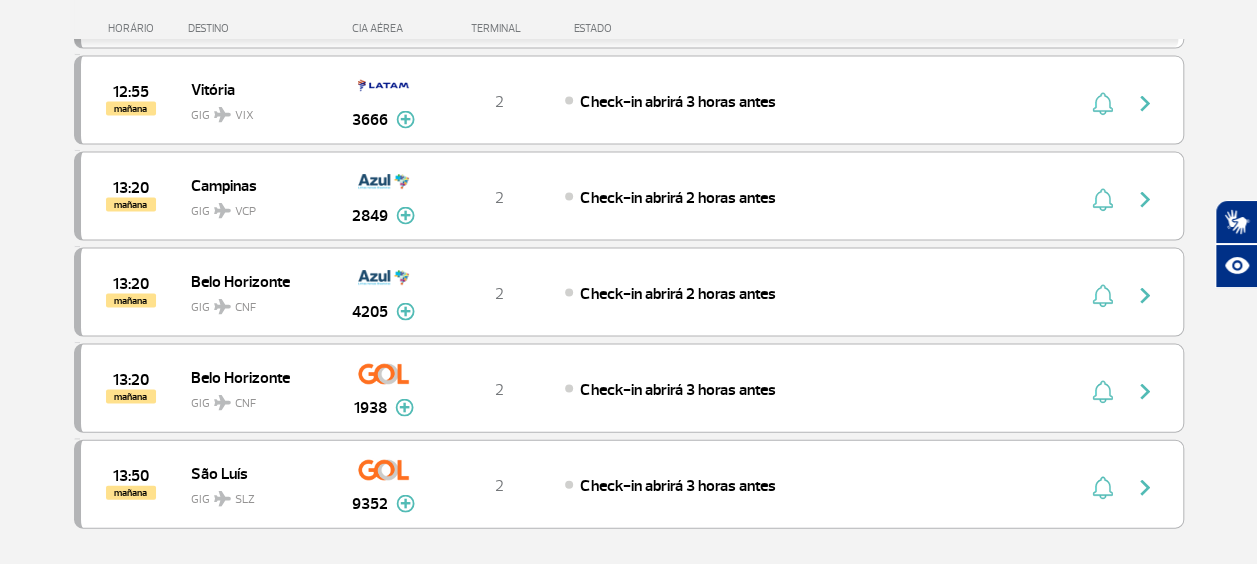 scroll, scrollTop: 13276, scrollLeft: 0, axis: vertical 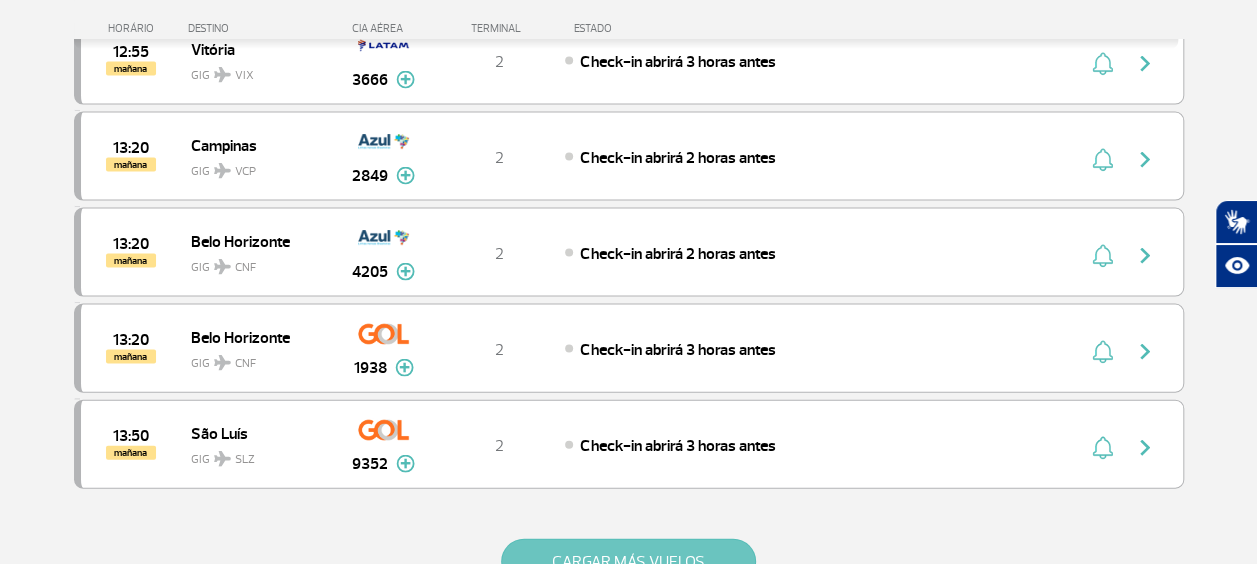 click on "CARGAR MÁS VUELOS" at bounding box center [628, 562] 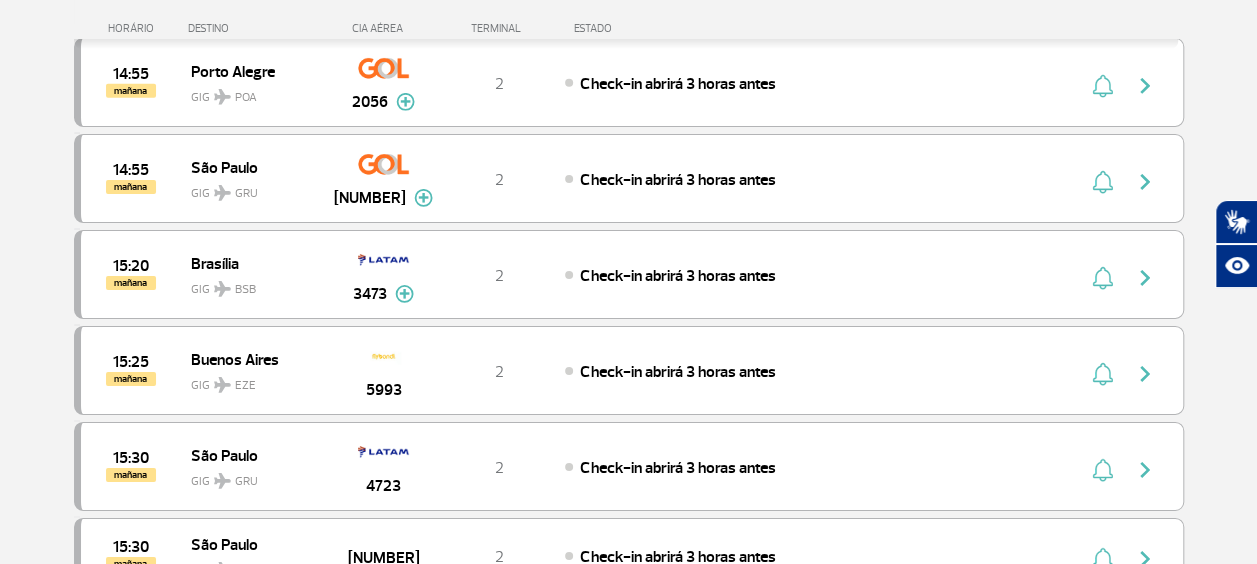 scroll, scrollTop: 14475, scrollLeft: 0, axis: vertical 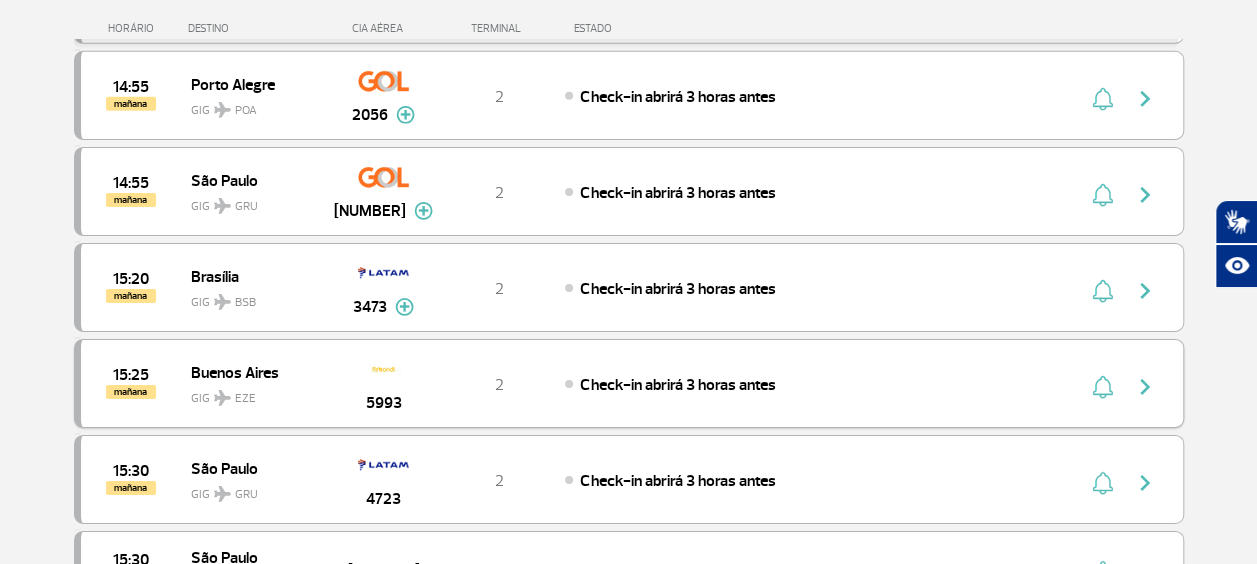 click on "5993" at bounding box center (383, 383) 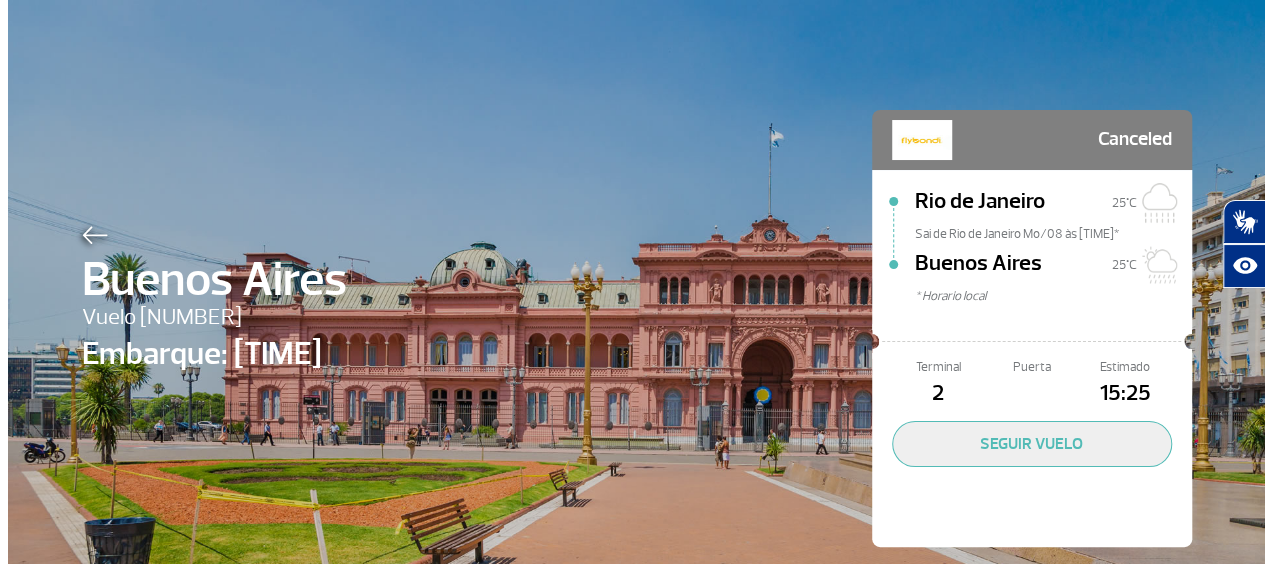 scroll, scrollTop: 0, scrollLeft: 0, axis: both 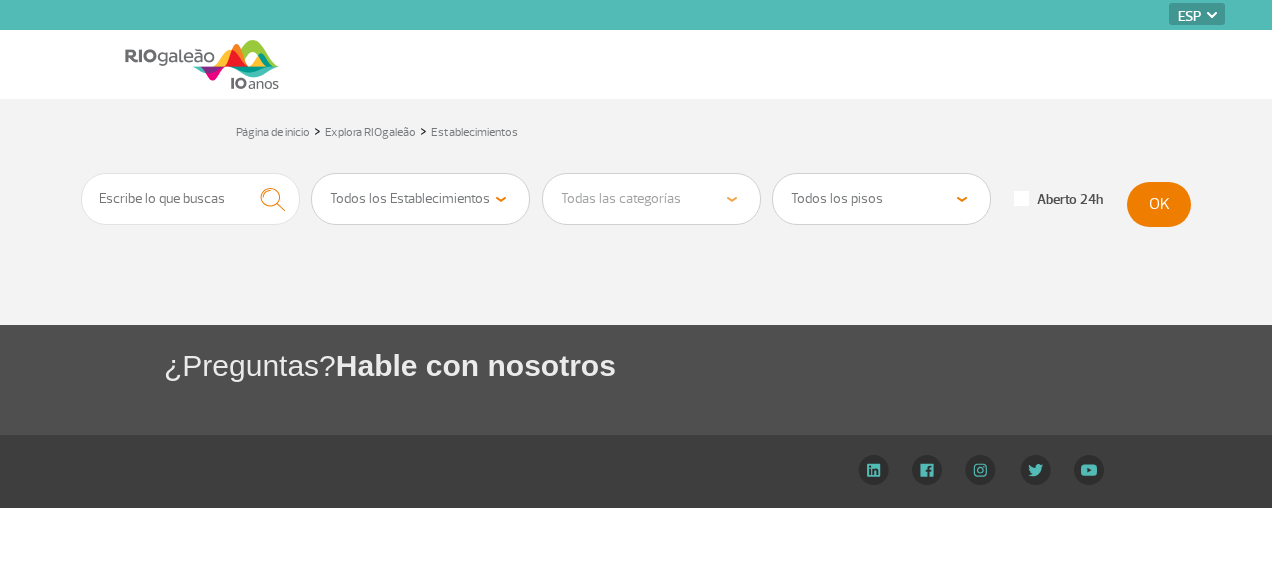 select on "es" 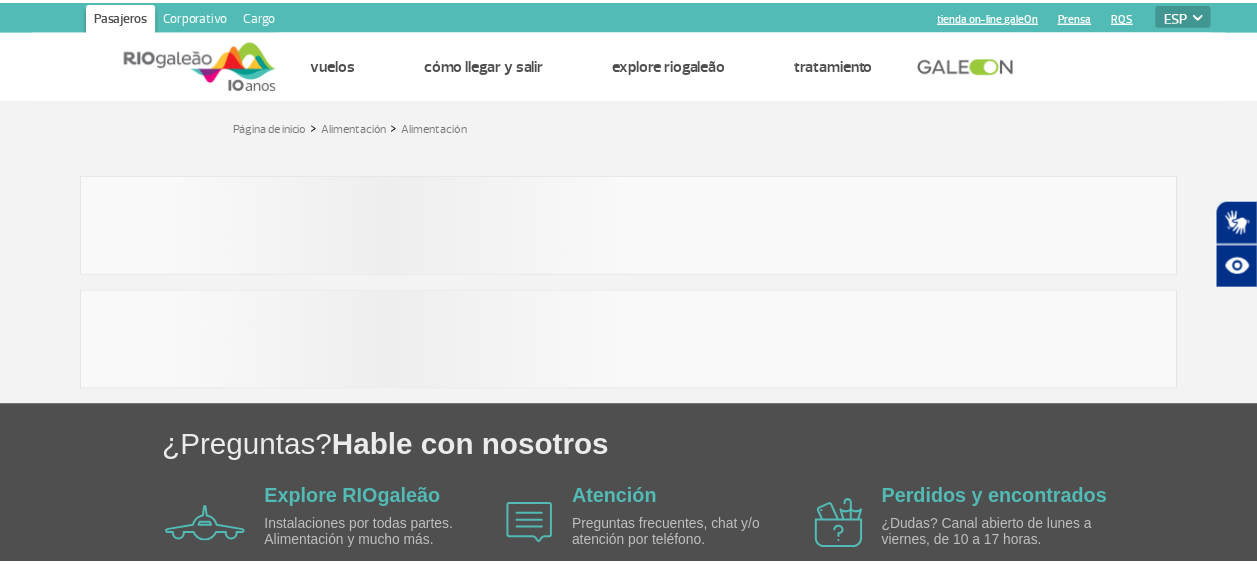 scroll, scrollTop: 0, scrollLeft: 0, axis: both 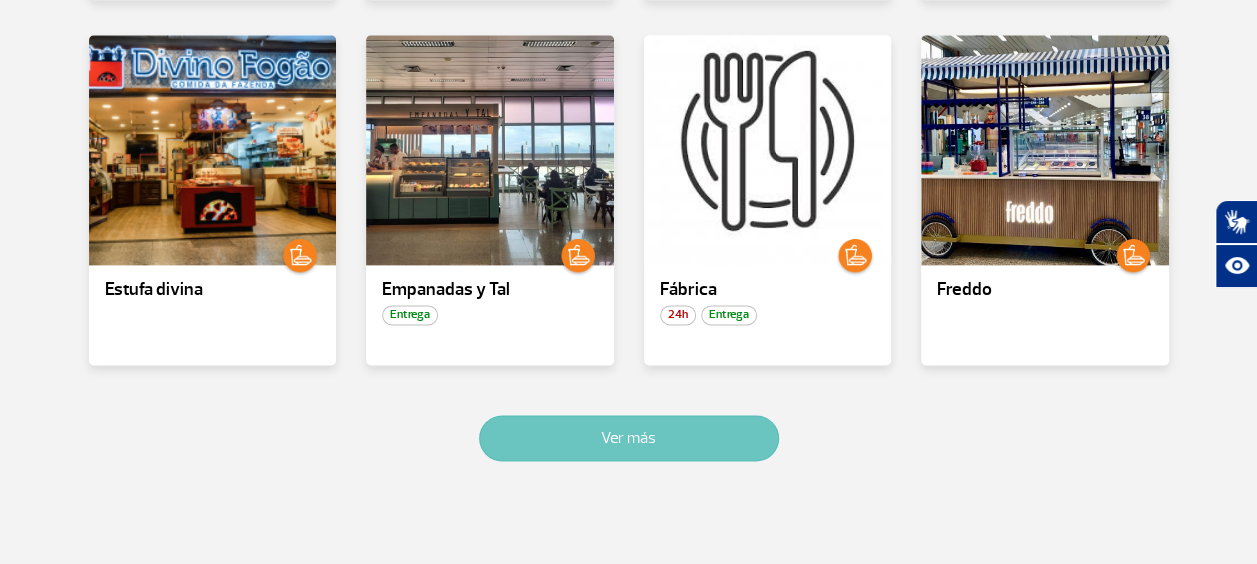 click on "Ver más" at bounding box center (629, 438) 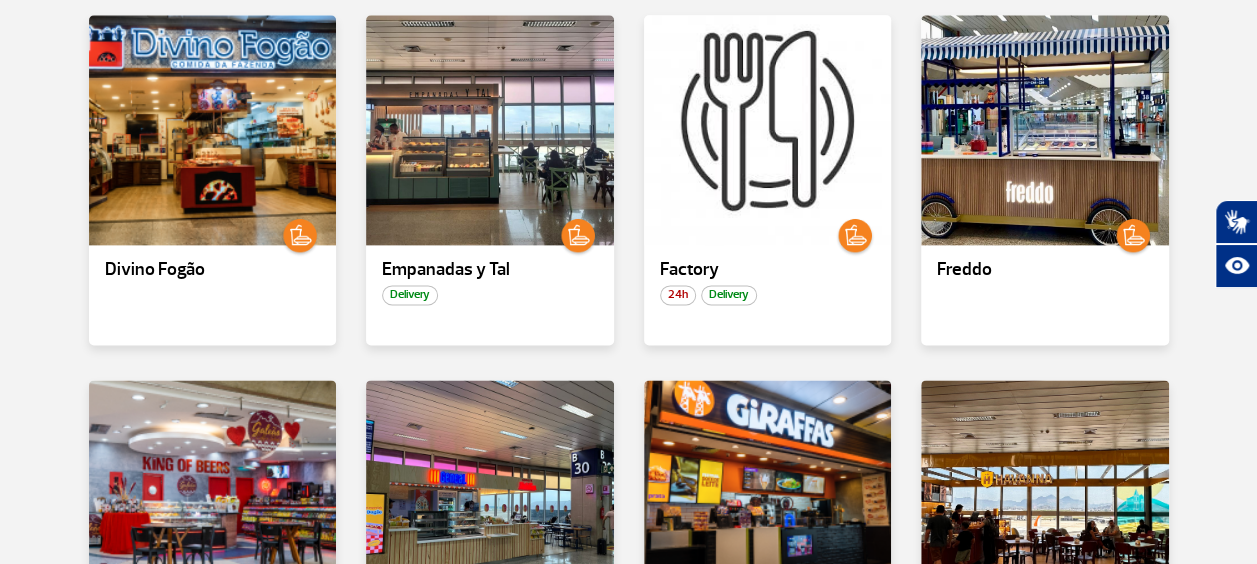 scroll, scrollTop: 2241, scrollLeft: 0, axis: vertical 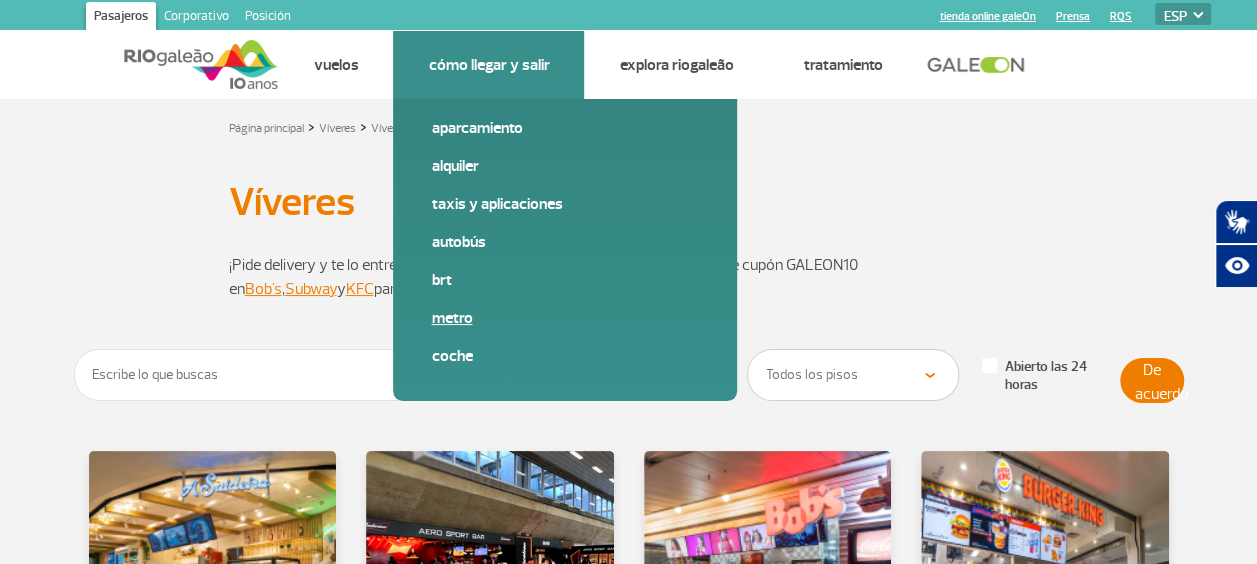 click on "Metro" at bounding box center [565, 318] 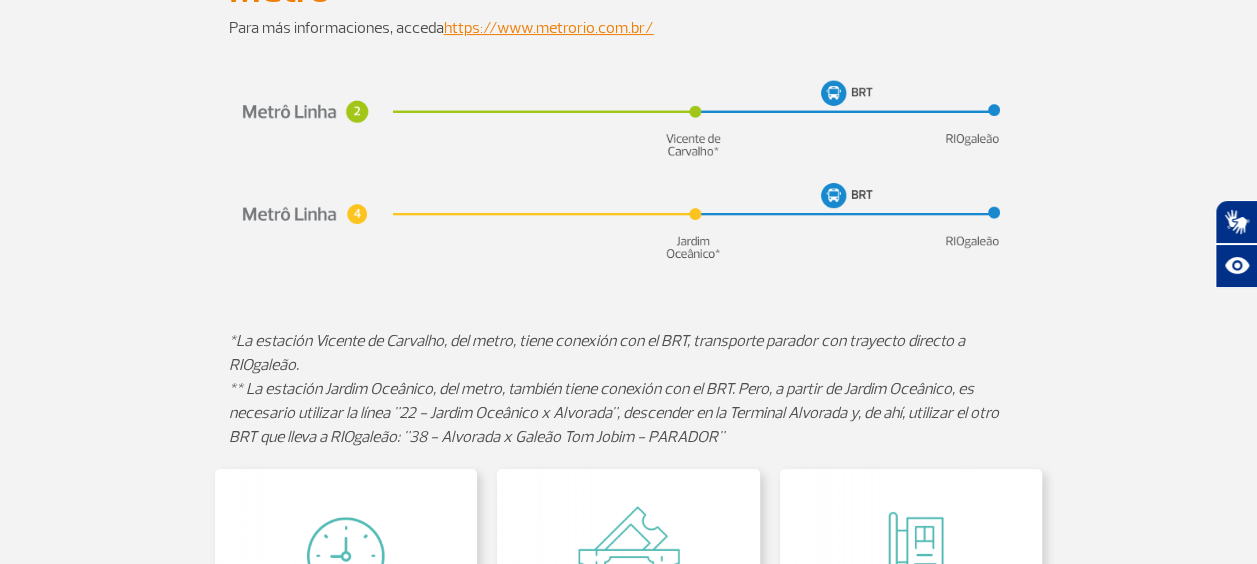 scroll, scrollTop: 226, scrollLeft: 0, axis: vertical 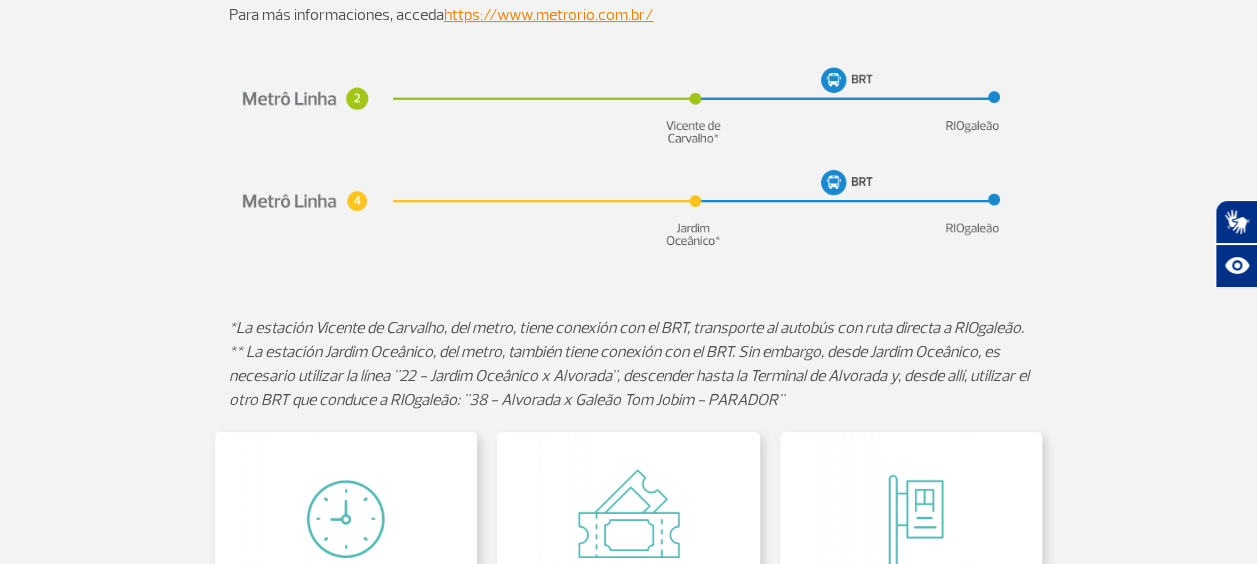click on "Para más informaciones, acceda https://www.metrorio.com.br/" at bounding box center [628, 15] 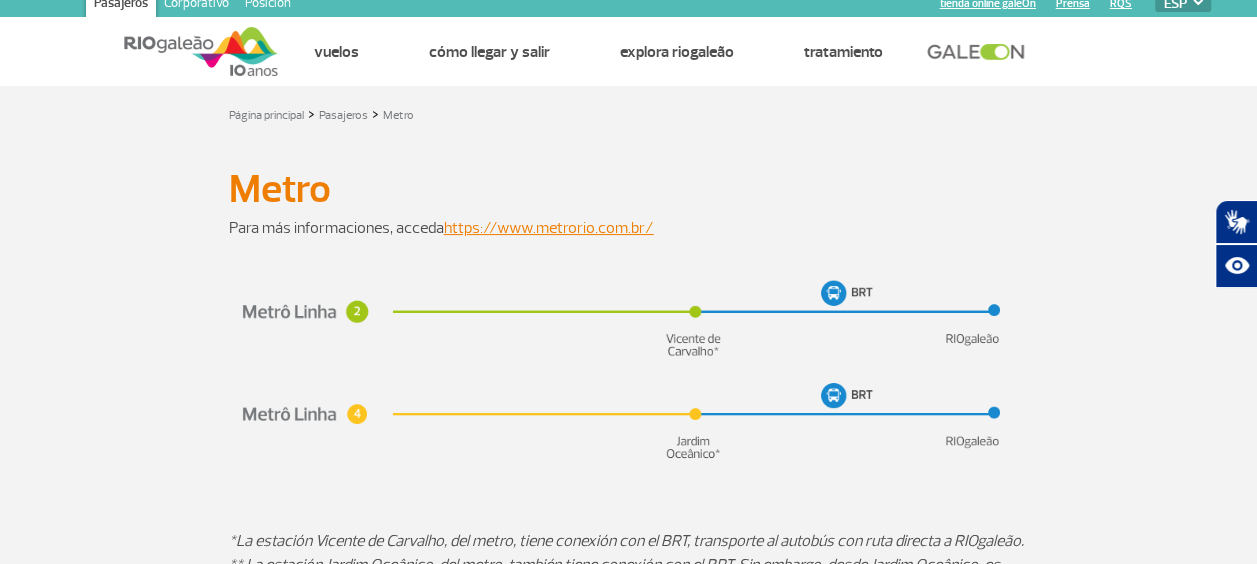 scroll, scrollTop: 0, scrollLeft: 0, axis: both 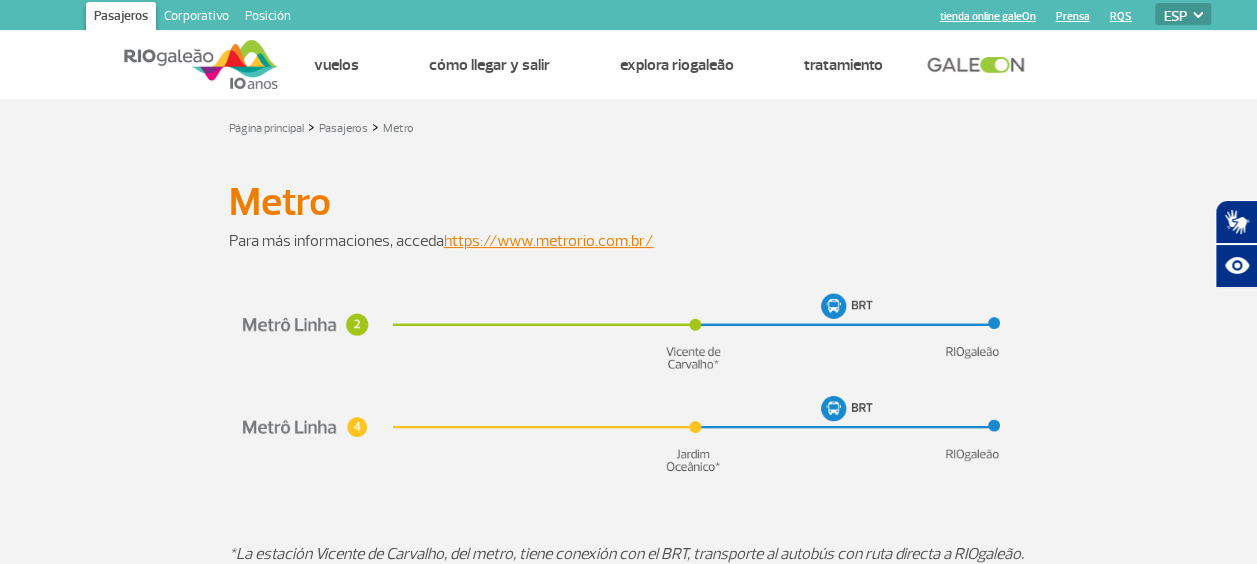 click on "Para más informaciones, acceda https://www.metrorio.com.br/" at bounding box center [629, 241] 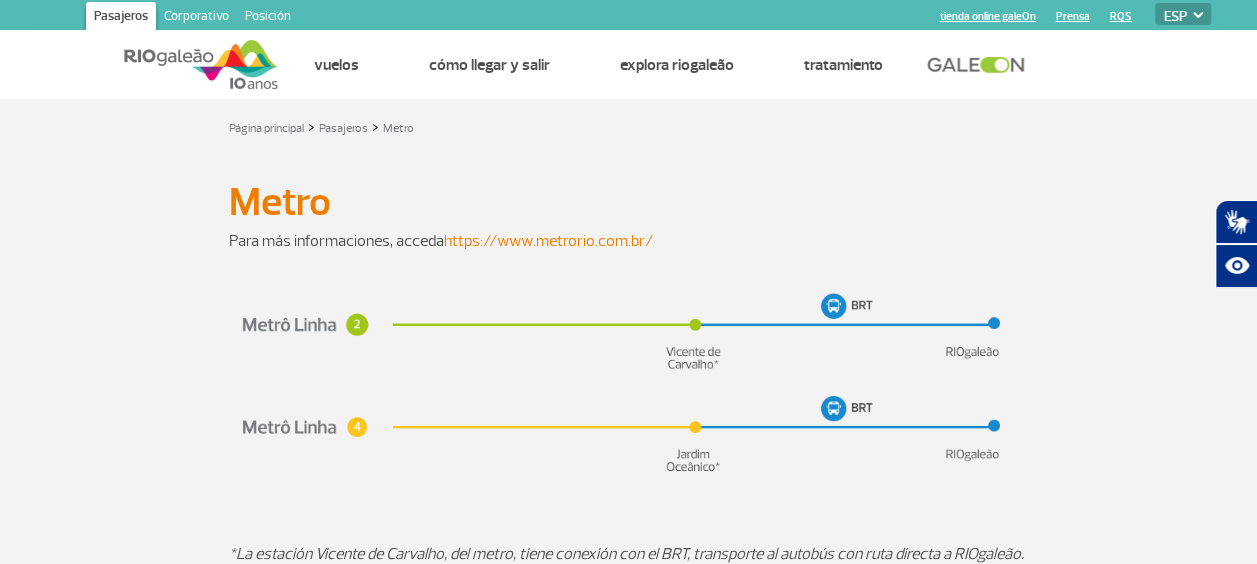 click on "https://www.metrorio.com.br/" at bounding box center [549, 241] 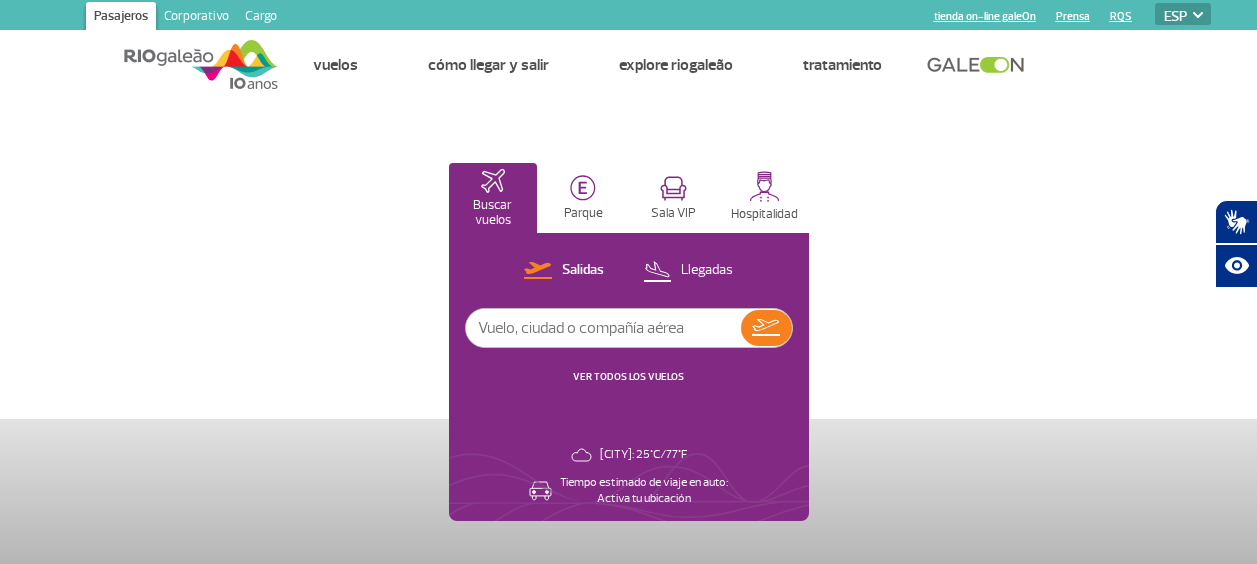 select on "es" 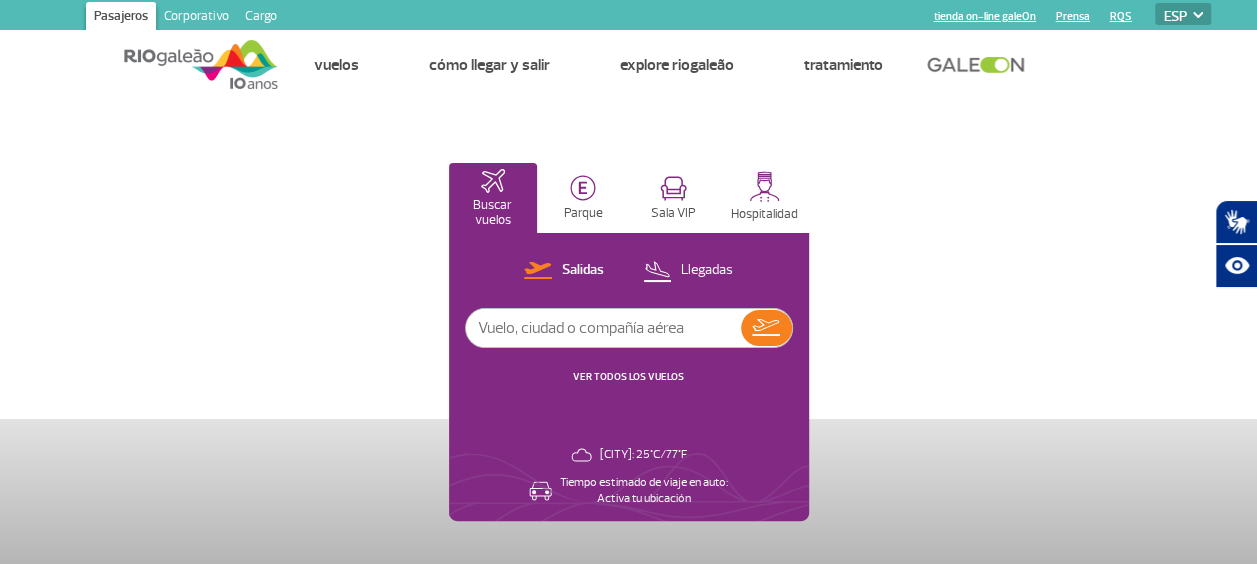 scroll, scrollTop: 0, scrollLeft: 0, axis: both 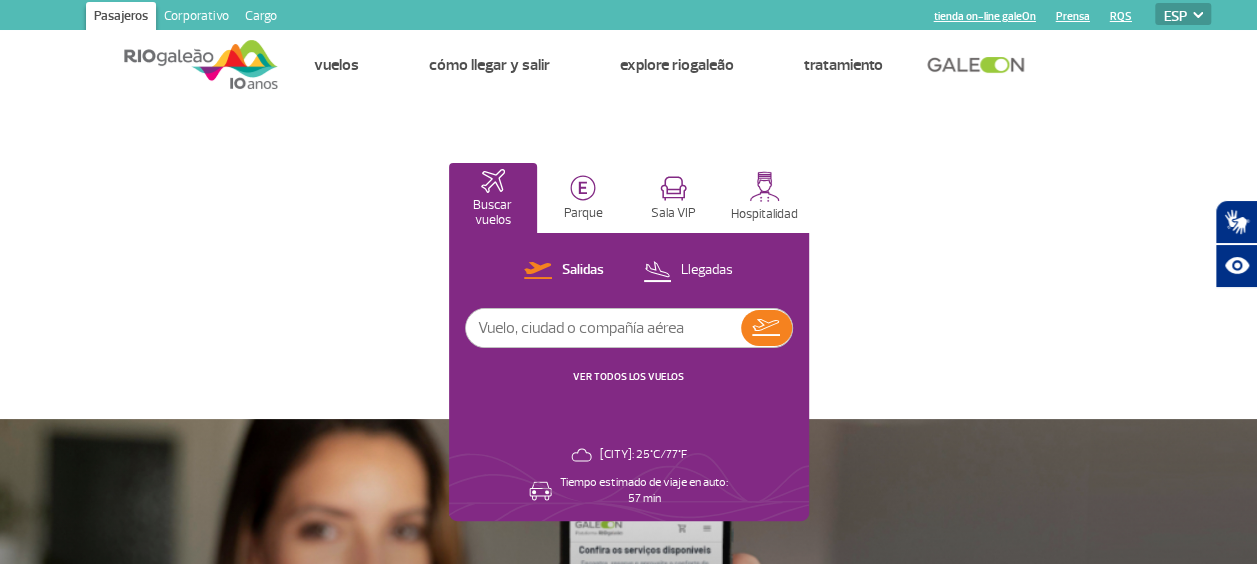 click on "PT   ENG   ESP" at bounding box center (1183, 14) 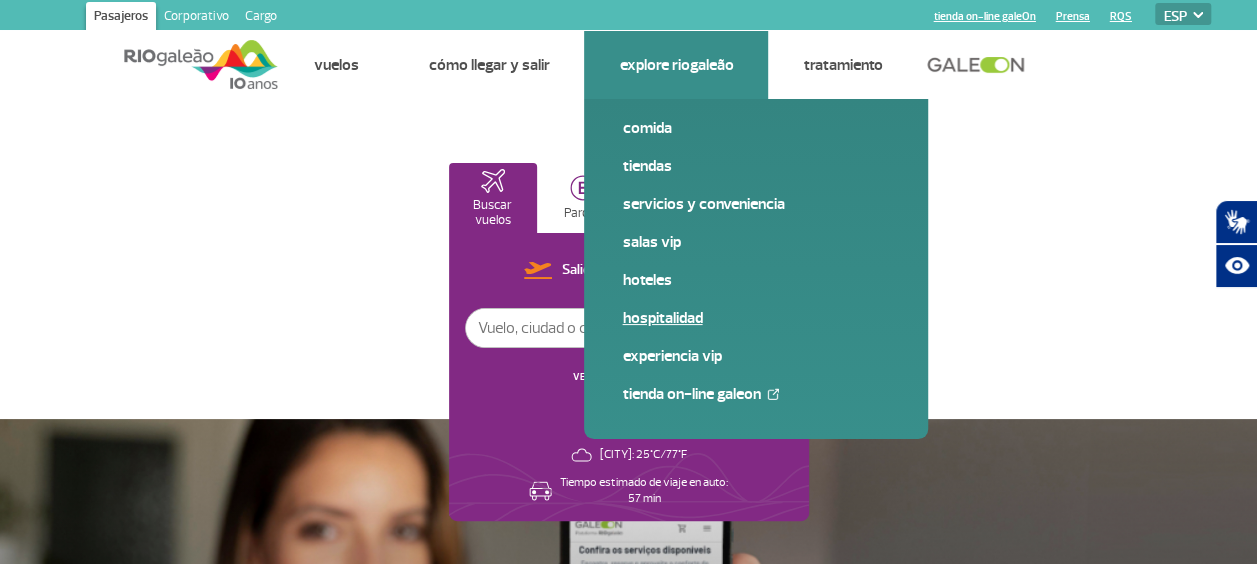 click on "Hospitalidad" at bounding box center (756, 318) 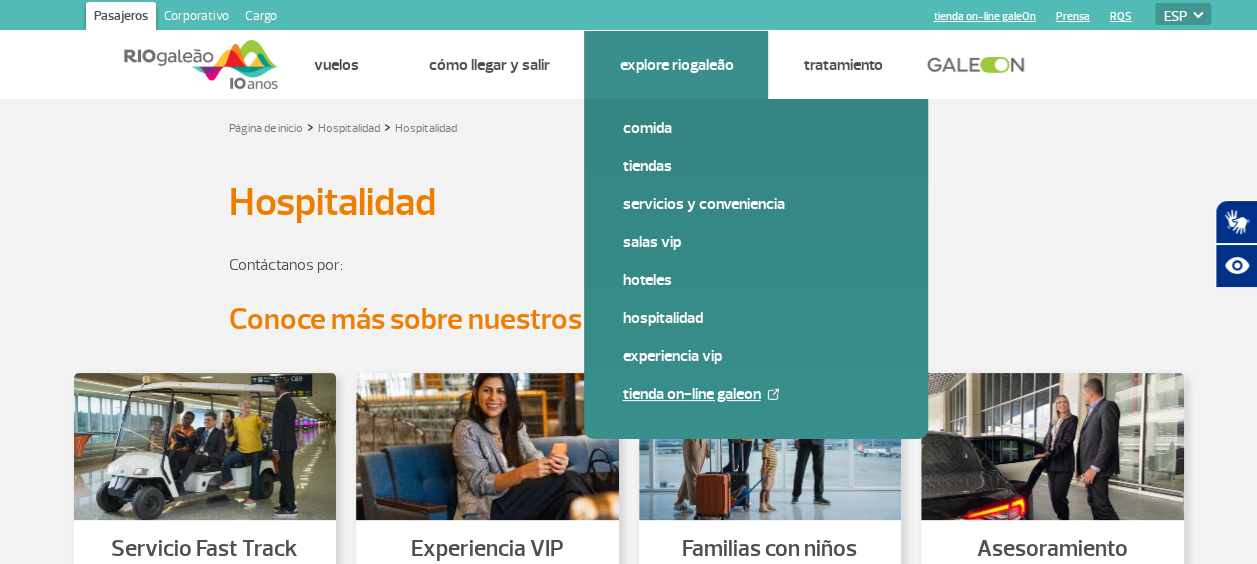 click on "tienda on-line galeOn" at bounding box center [756, 394] 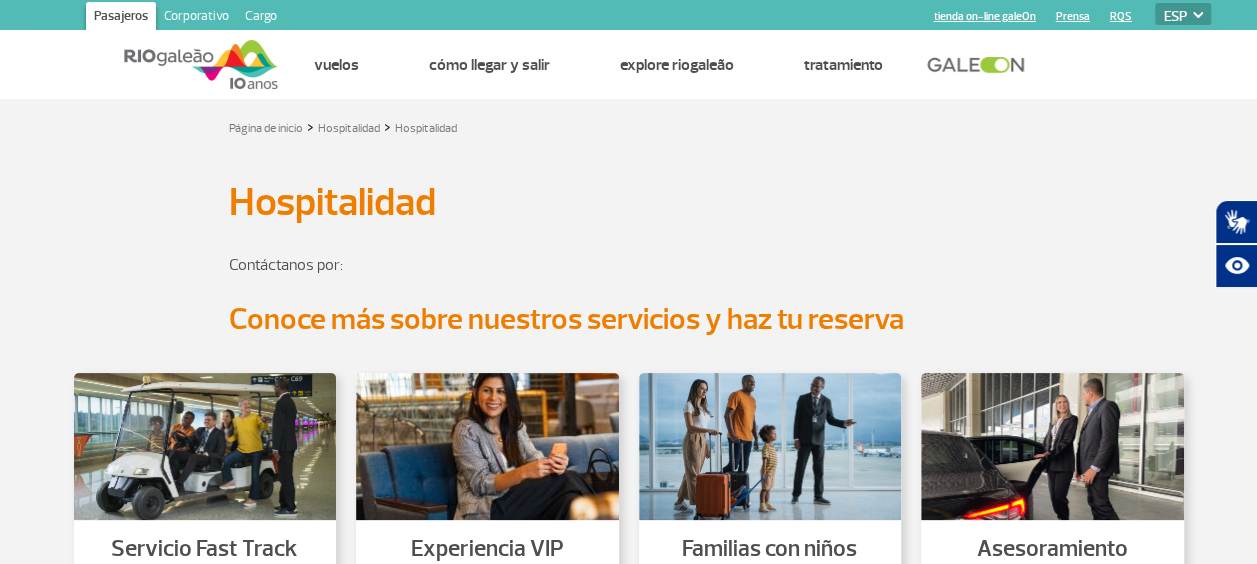 click at bounding box center (981, 65) 